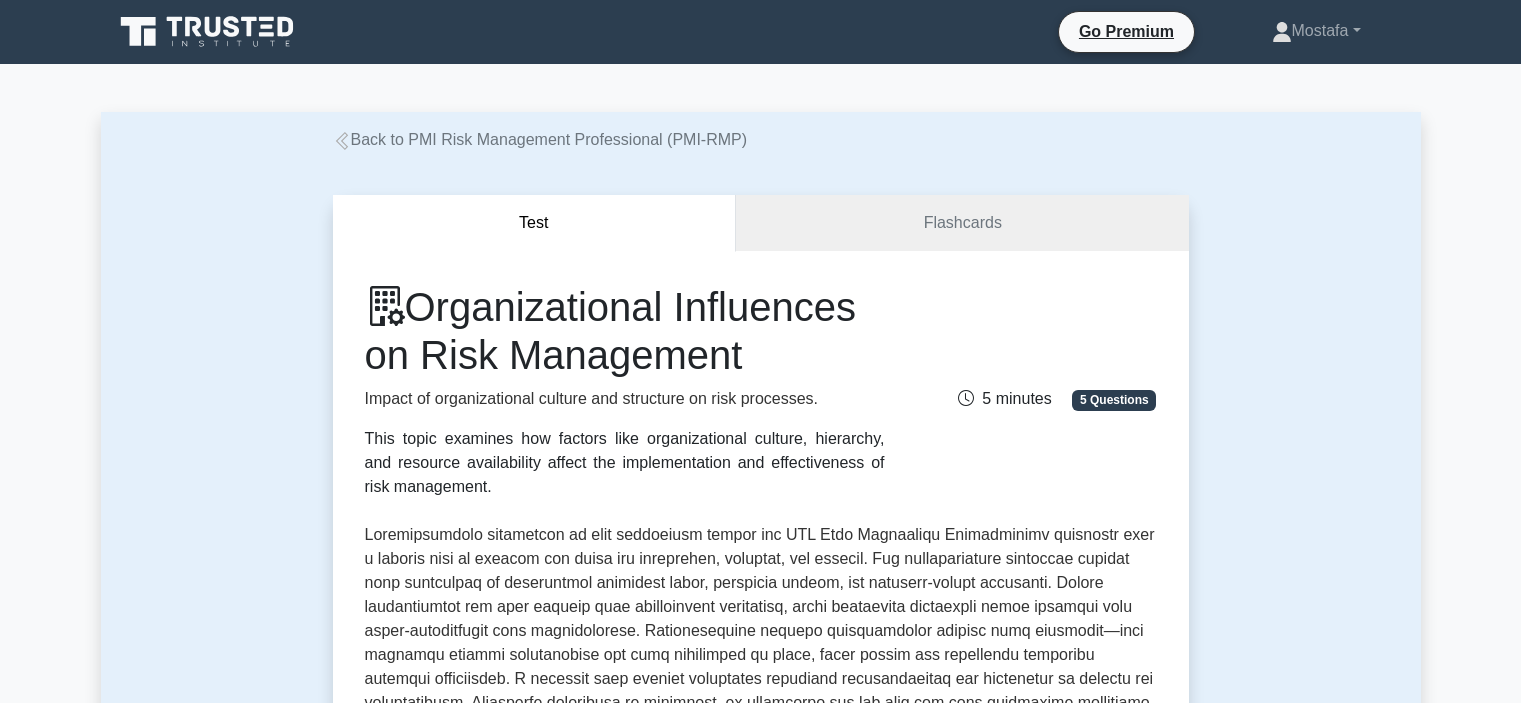 scroll, scrollTop: 0, scrollLeft: 0, axis: both 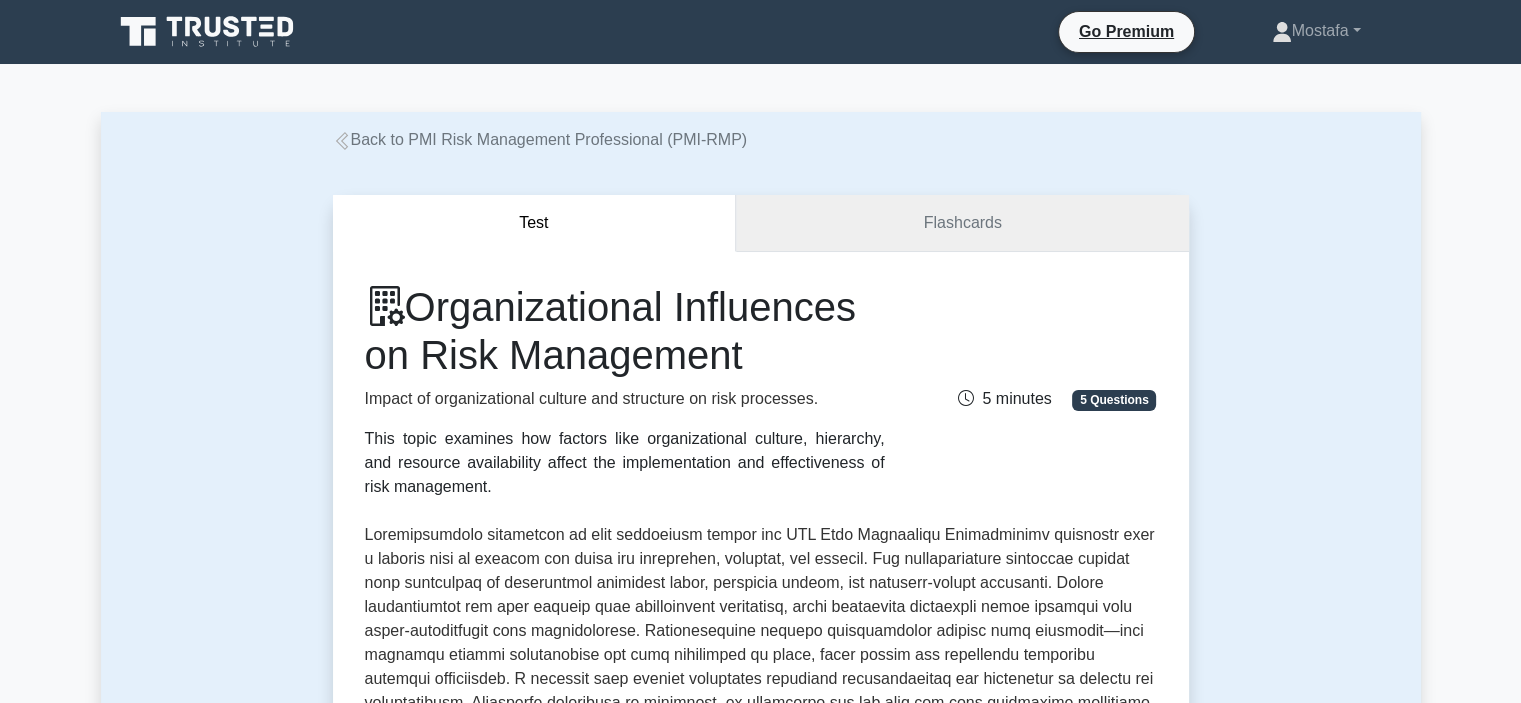 click on "Flashcards" at bounding box center (962, 223) 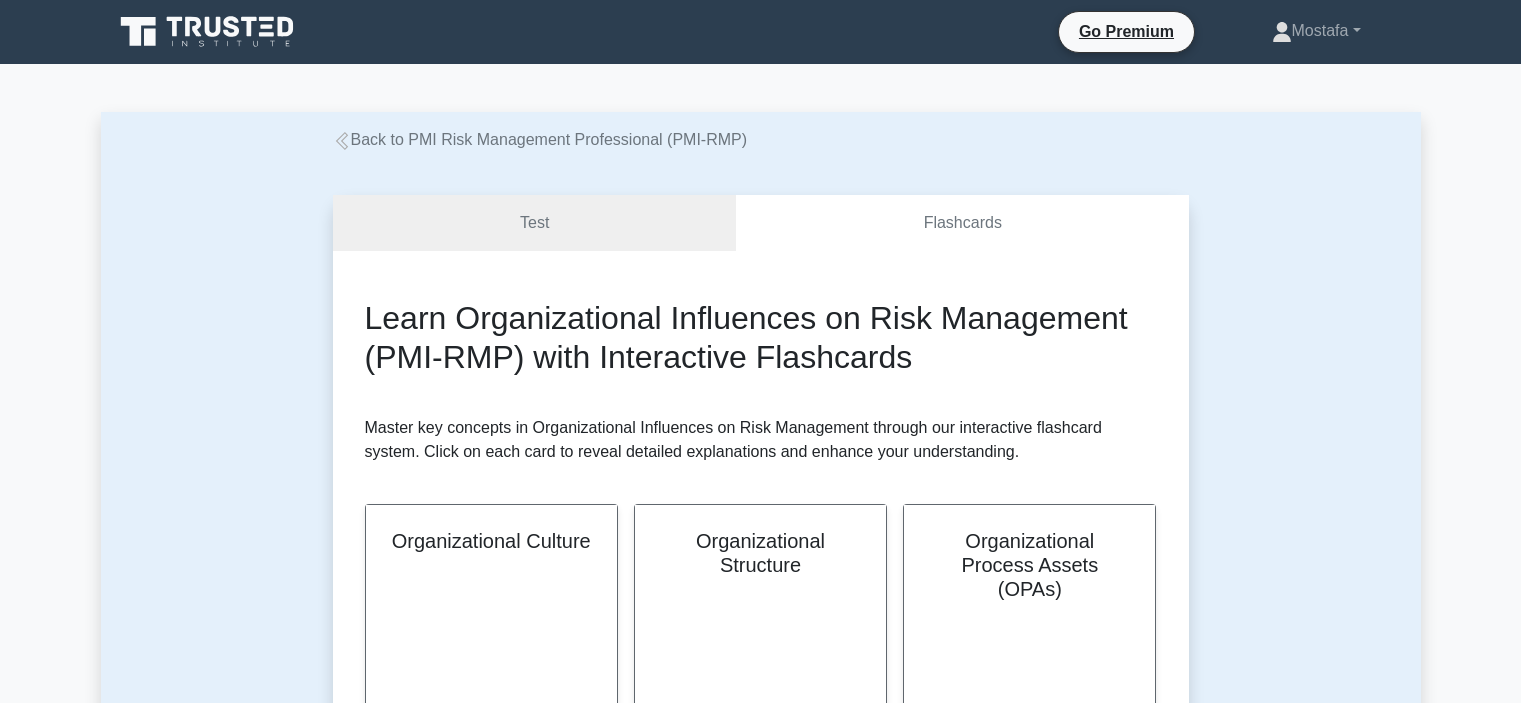 scroll, scrollTop: 0, scrollLeft: 0, axis: both 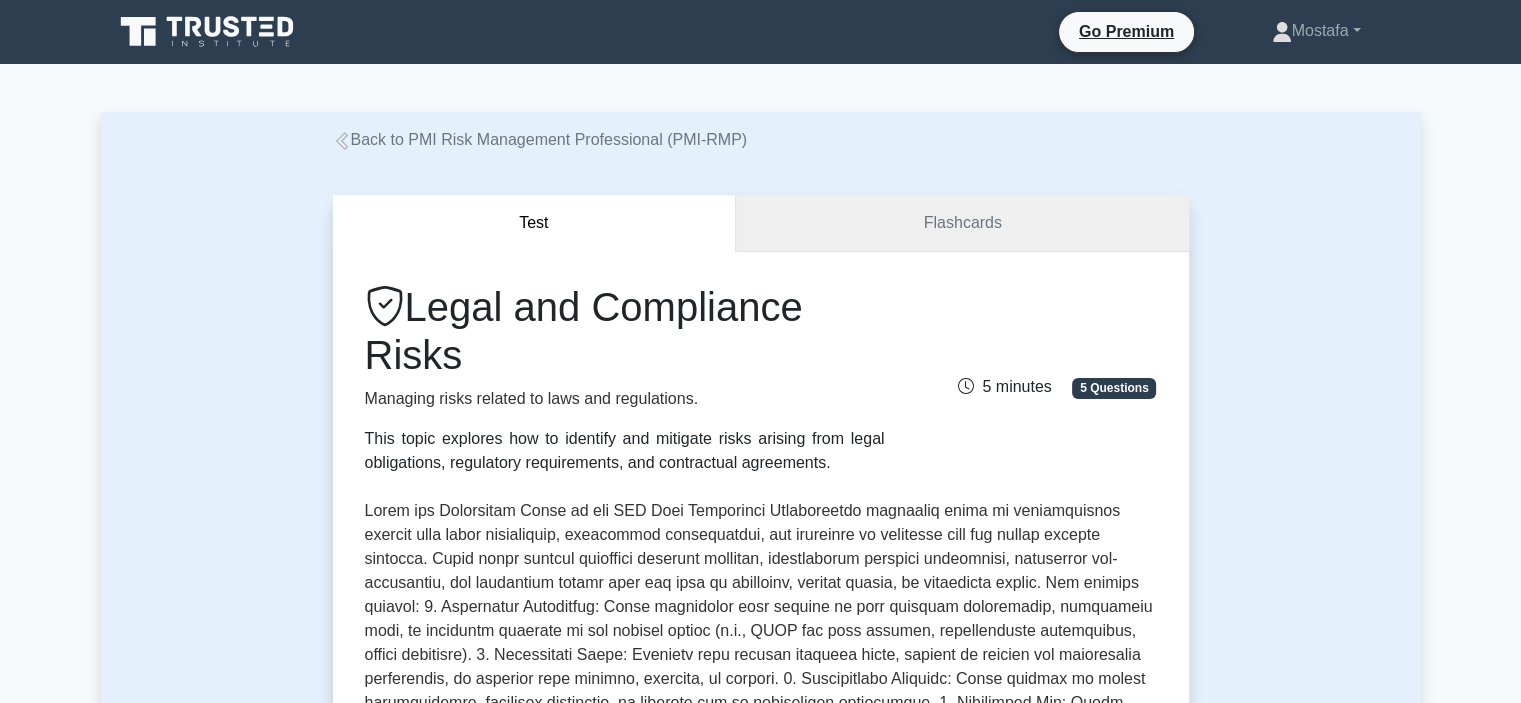 click on "Flashcards" at bounding box center (962, 223) 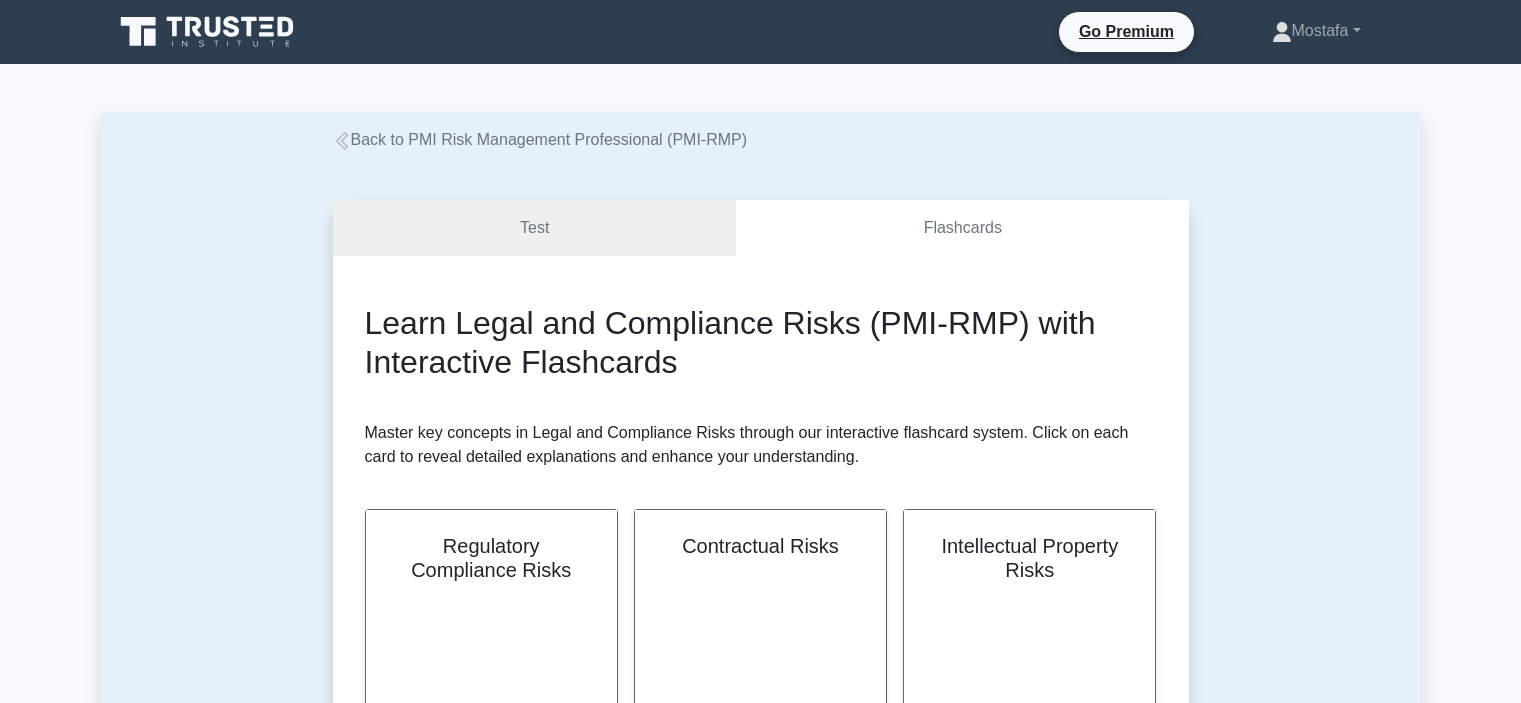 scroll, scrollTop: 0, scrollLeft: 0, axis: both 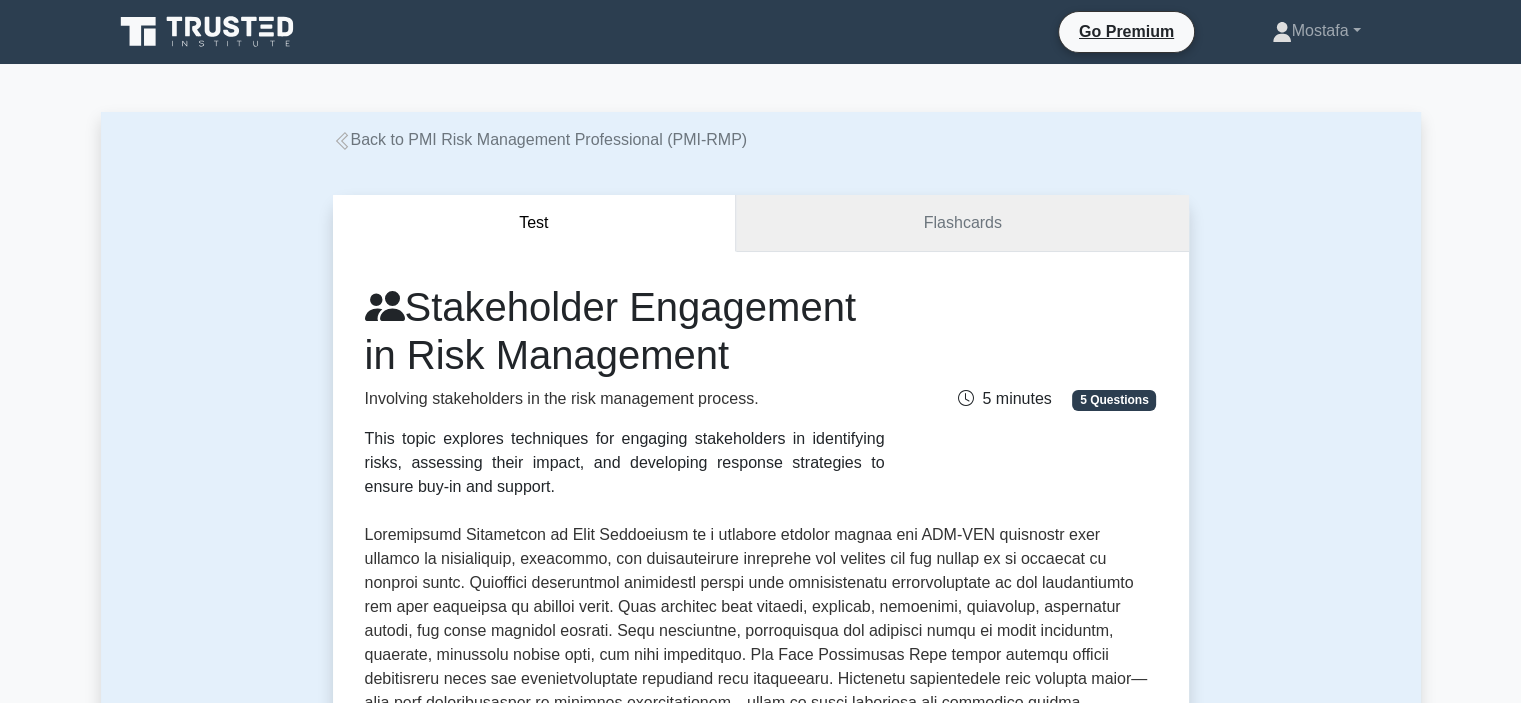 click on "Flashcards" at bounding box center (962, 223) 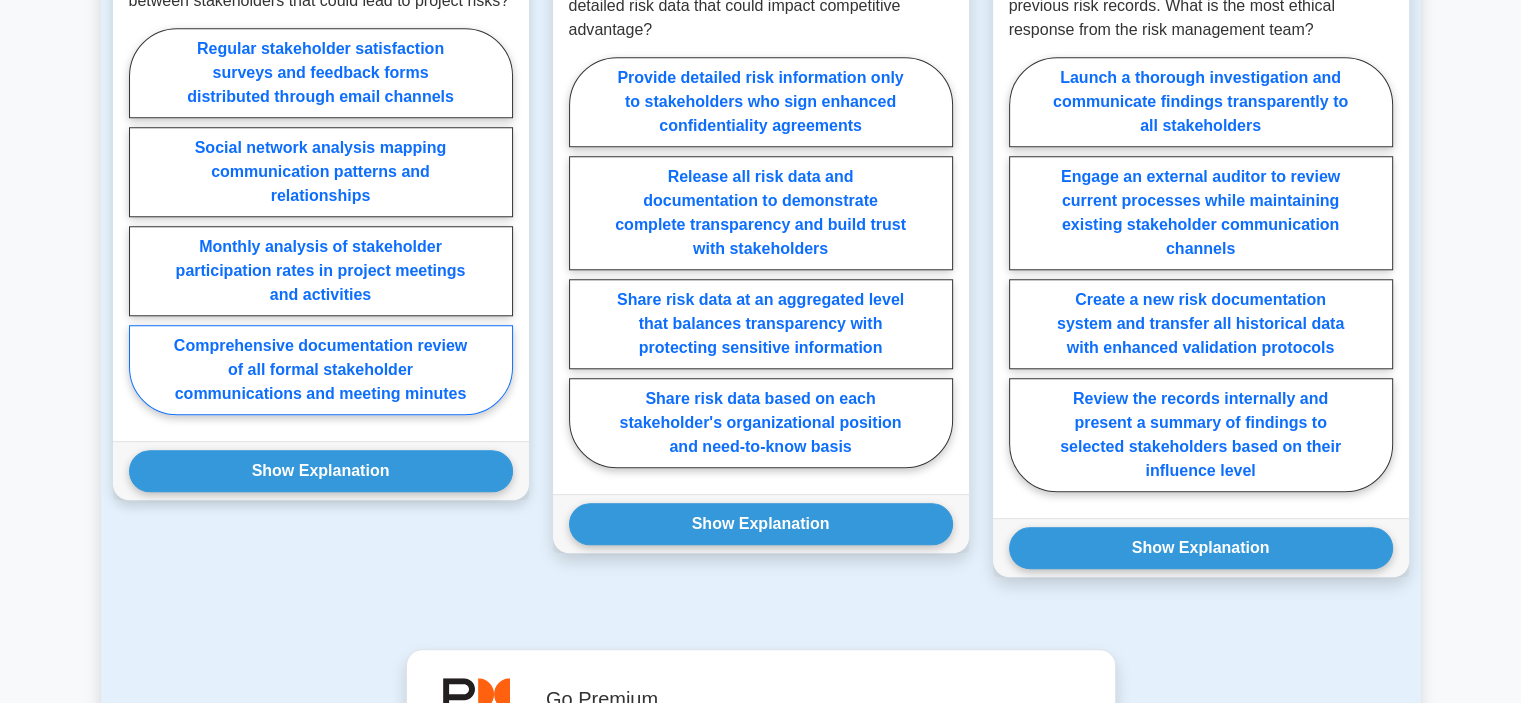 scroll, scrollTop: 1800, scrollLeft: 0, axis: vertical 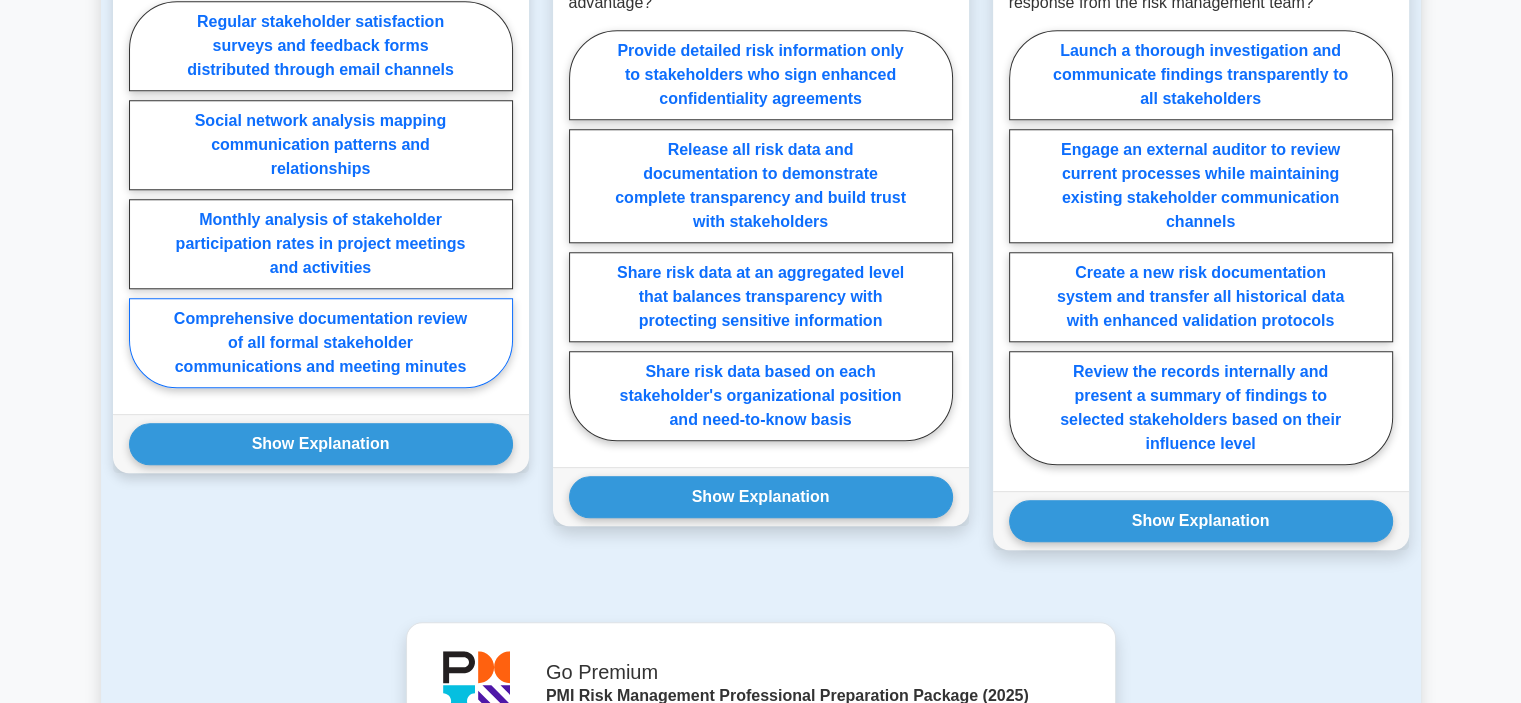 click on "Comprehensive documentation review of all formal stakeholder communications and meeting minutes" at bounding box center [321, 343] 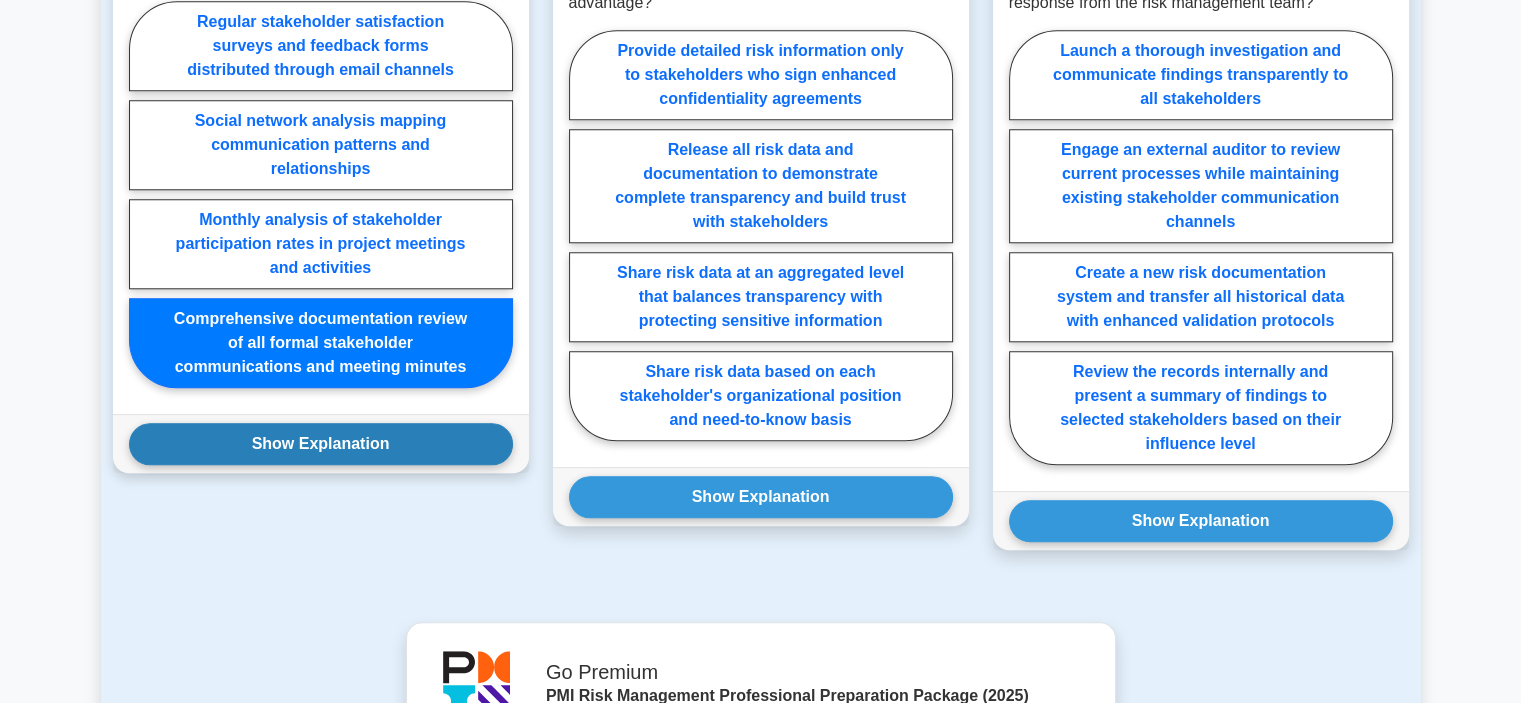 click on "Show Explanation" at bounding box center (321, 444) 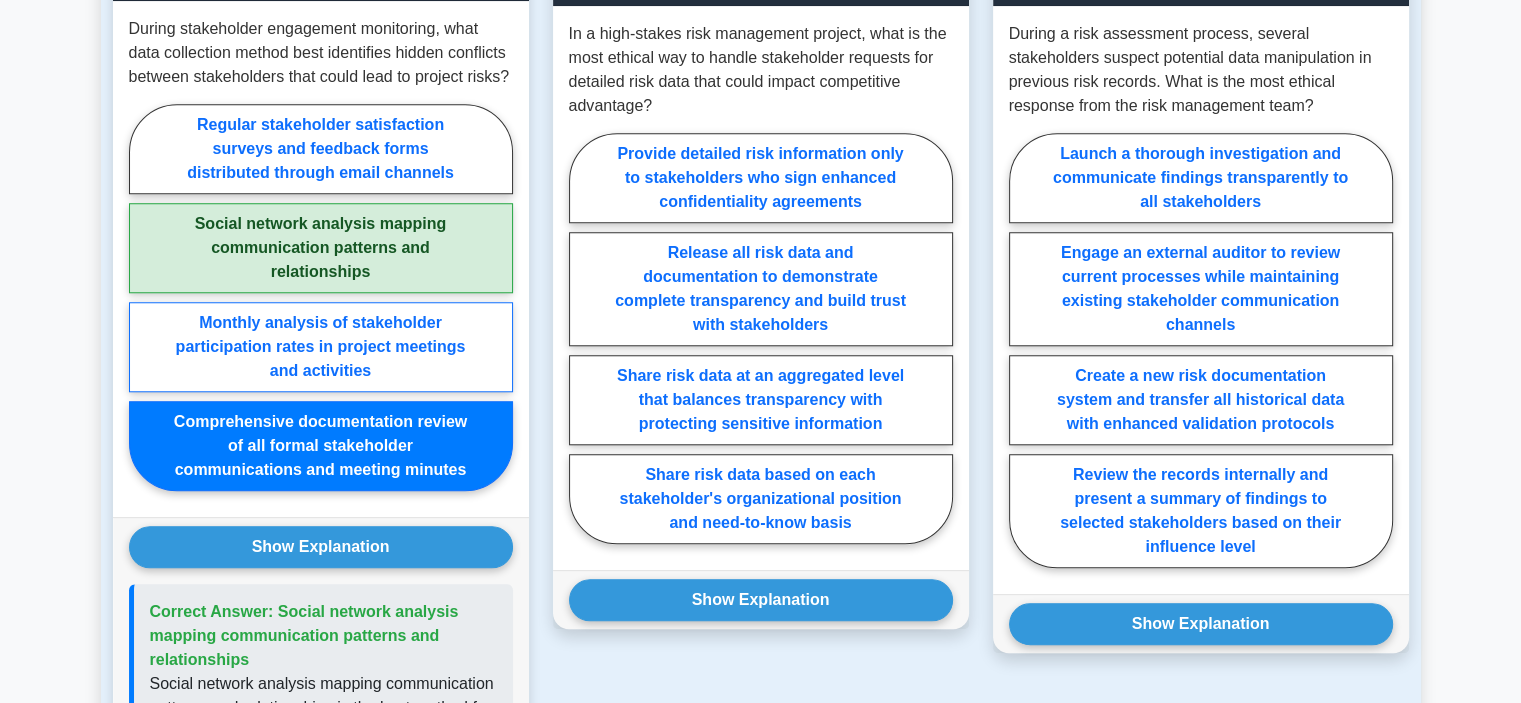 scroll, scrollTop: 1600, scrollLeft: 0, axis: vertical 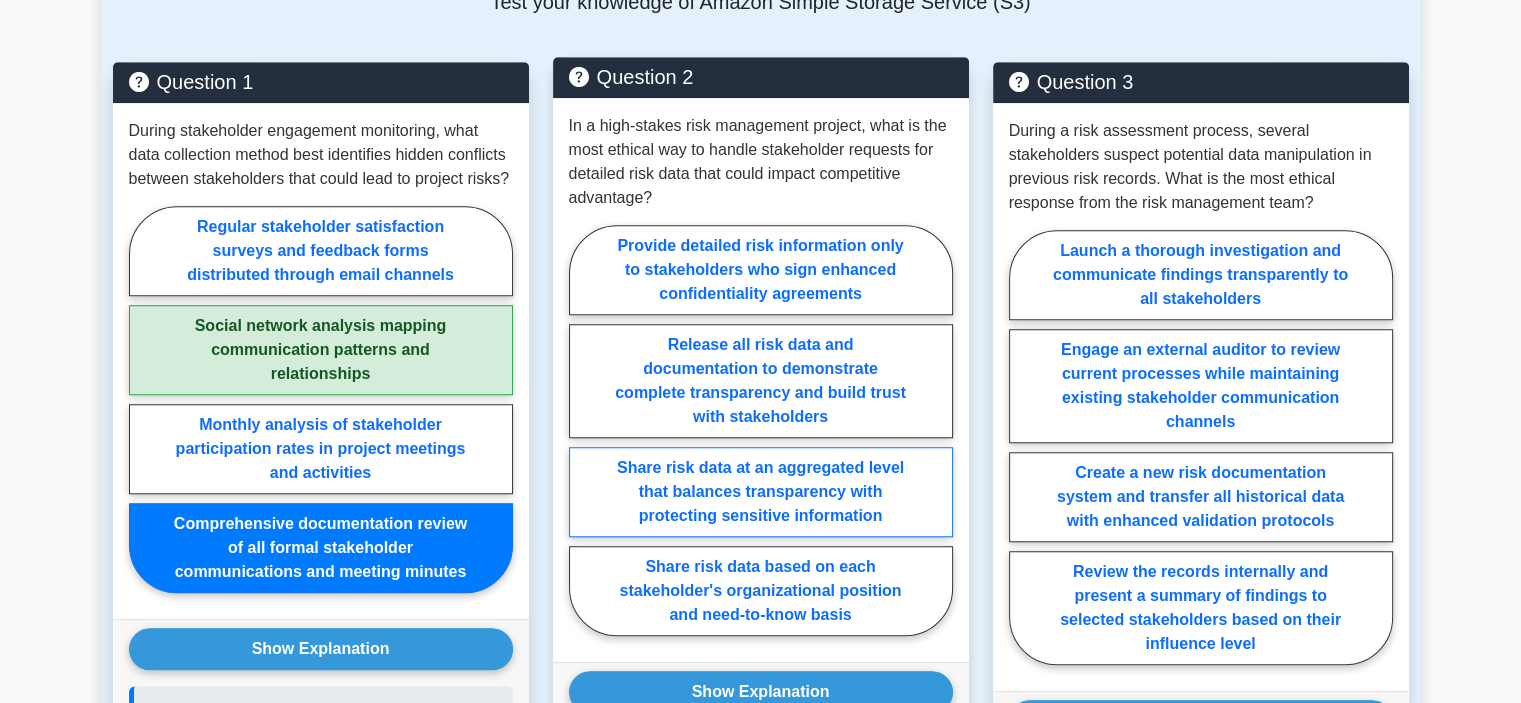 click on "Share risk data at an aggregated level that balances transparency with protecting sensitive information" at bounding box center (761, 492) 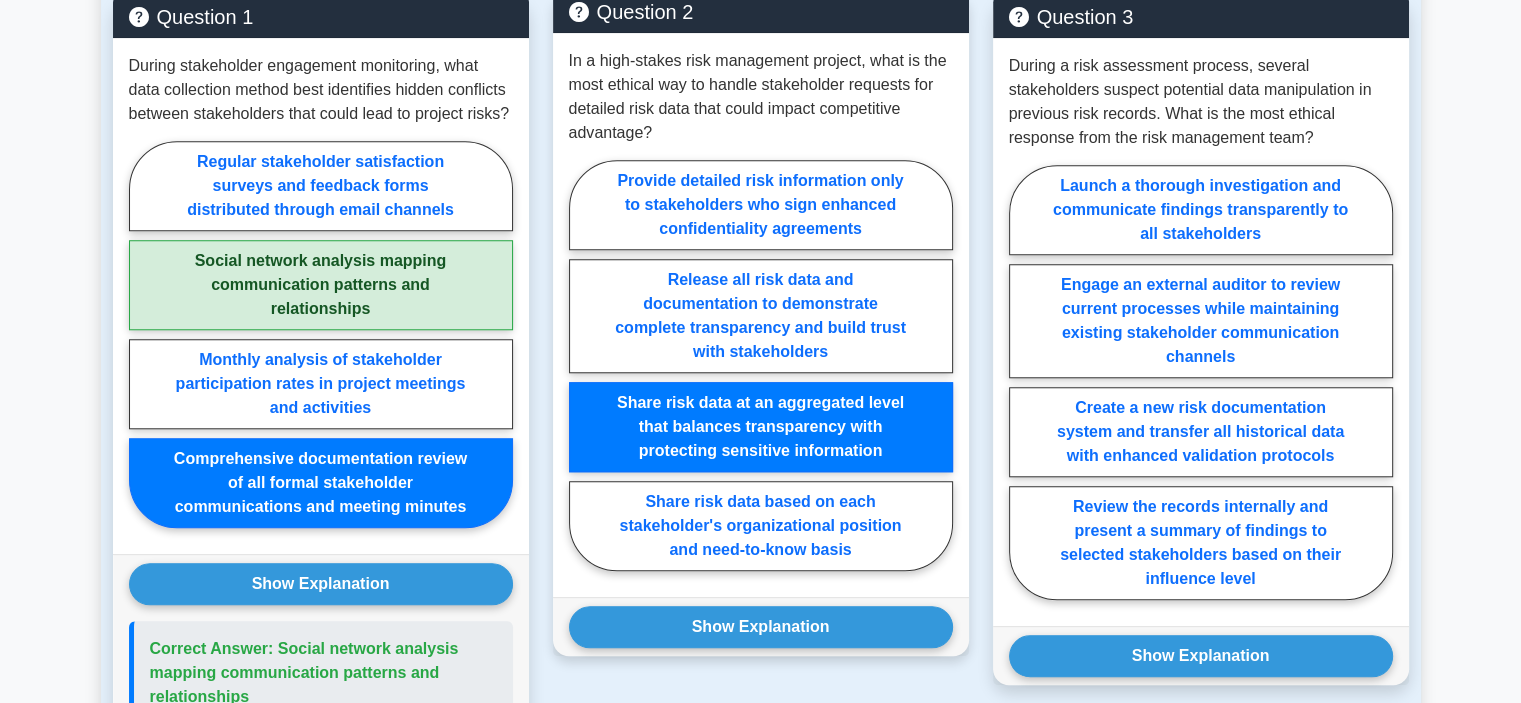 scroll, scrollTop: 1700, scrollLeft: 0, axis: vertical 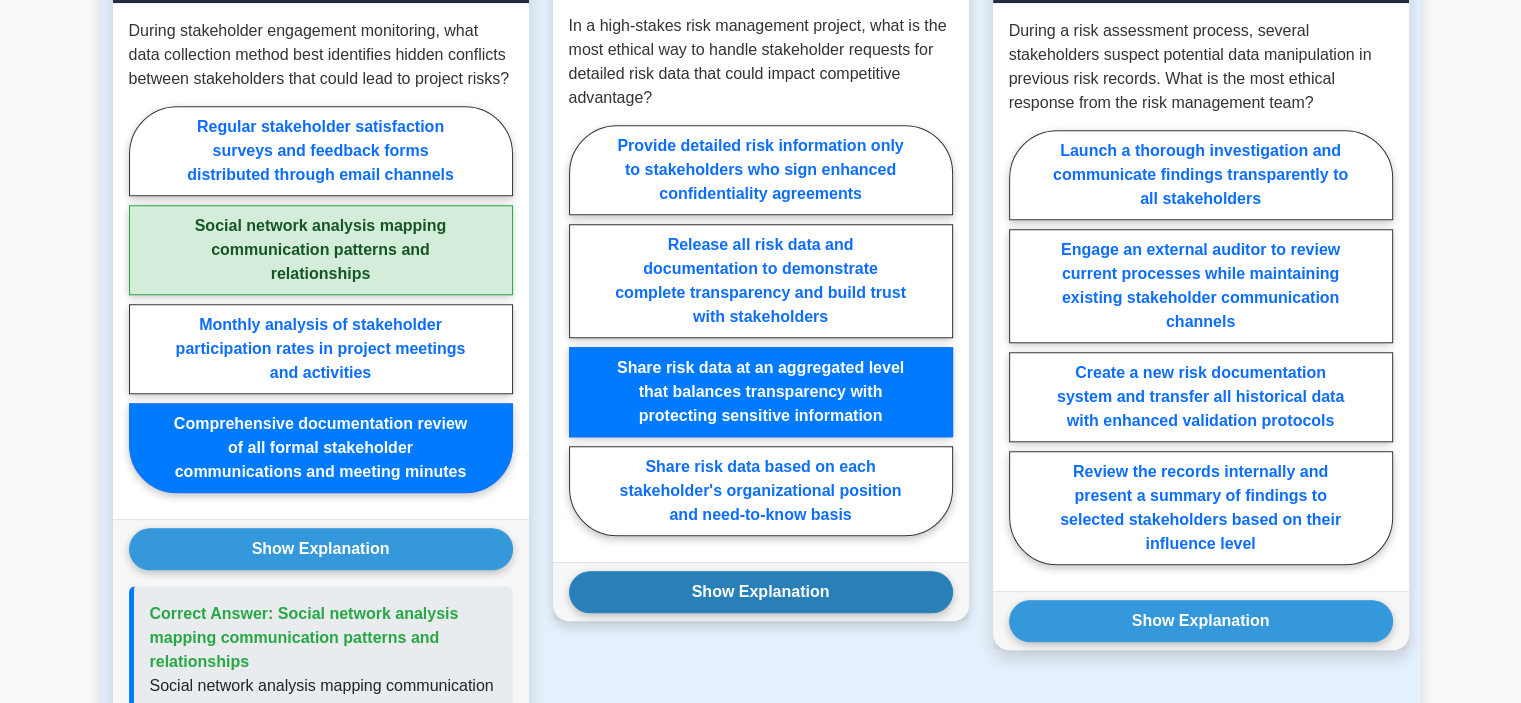 click on "Show Explanation" at bounding box center (761, 592) 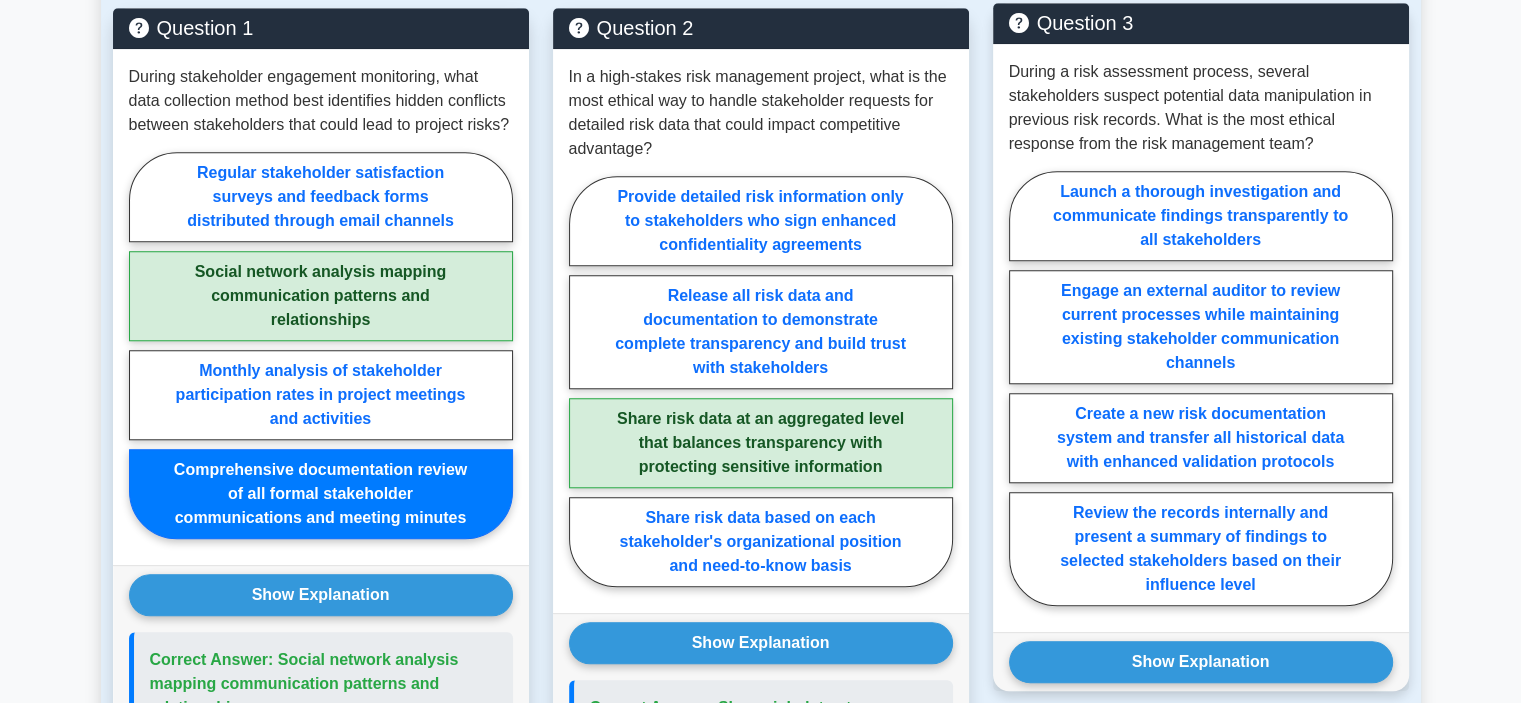 scroll, scrollTop: 1700, scrollLeft: 0, axis: vertical 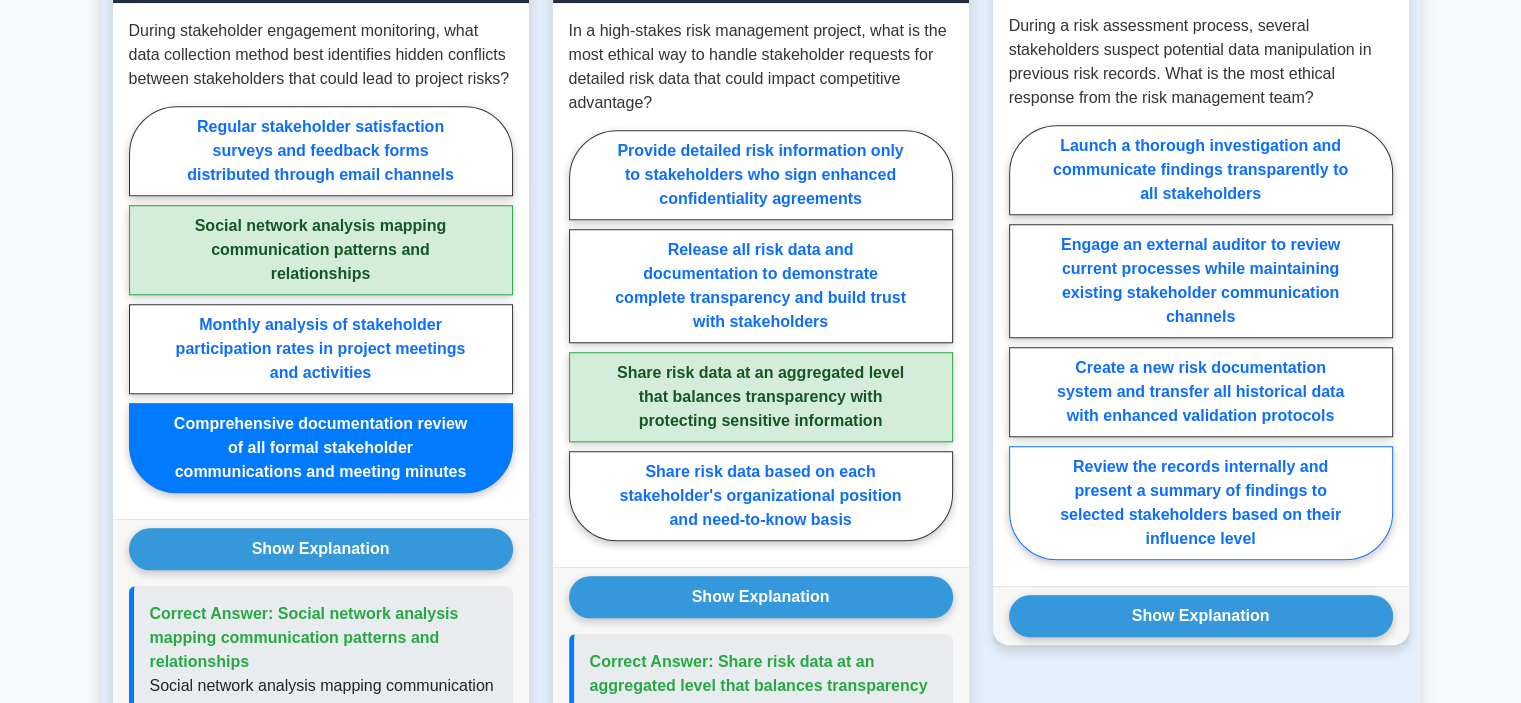 click on "Review the records internally and present a summary of findings to selected stakeholders based on their influence level" at bounding box center [1201, 503] 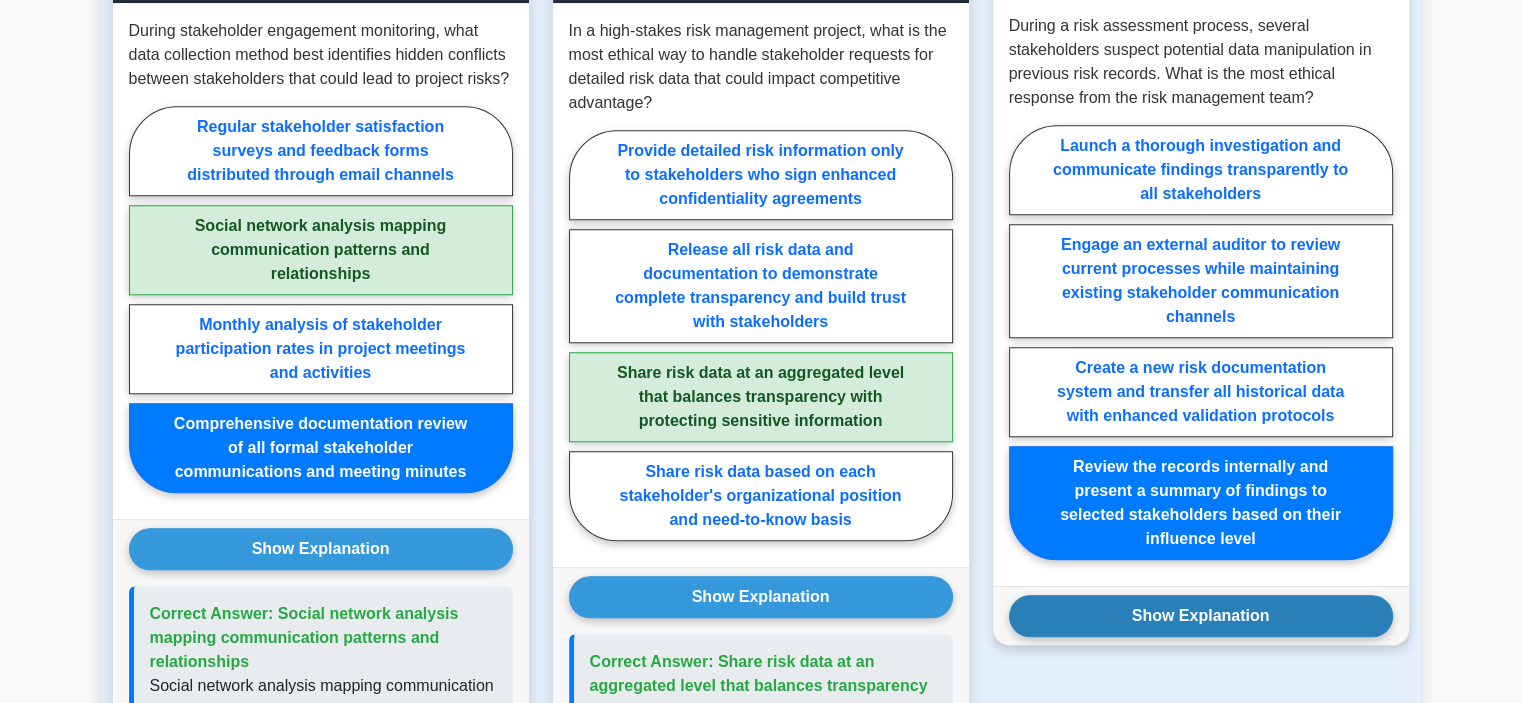 click on "Show Explanation" at bounding box center (1201, 616) 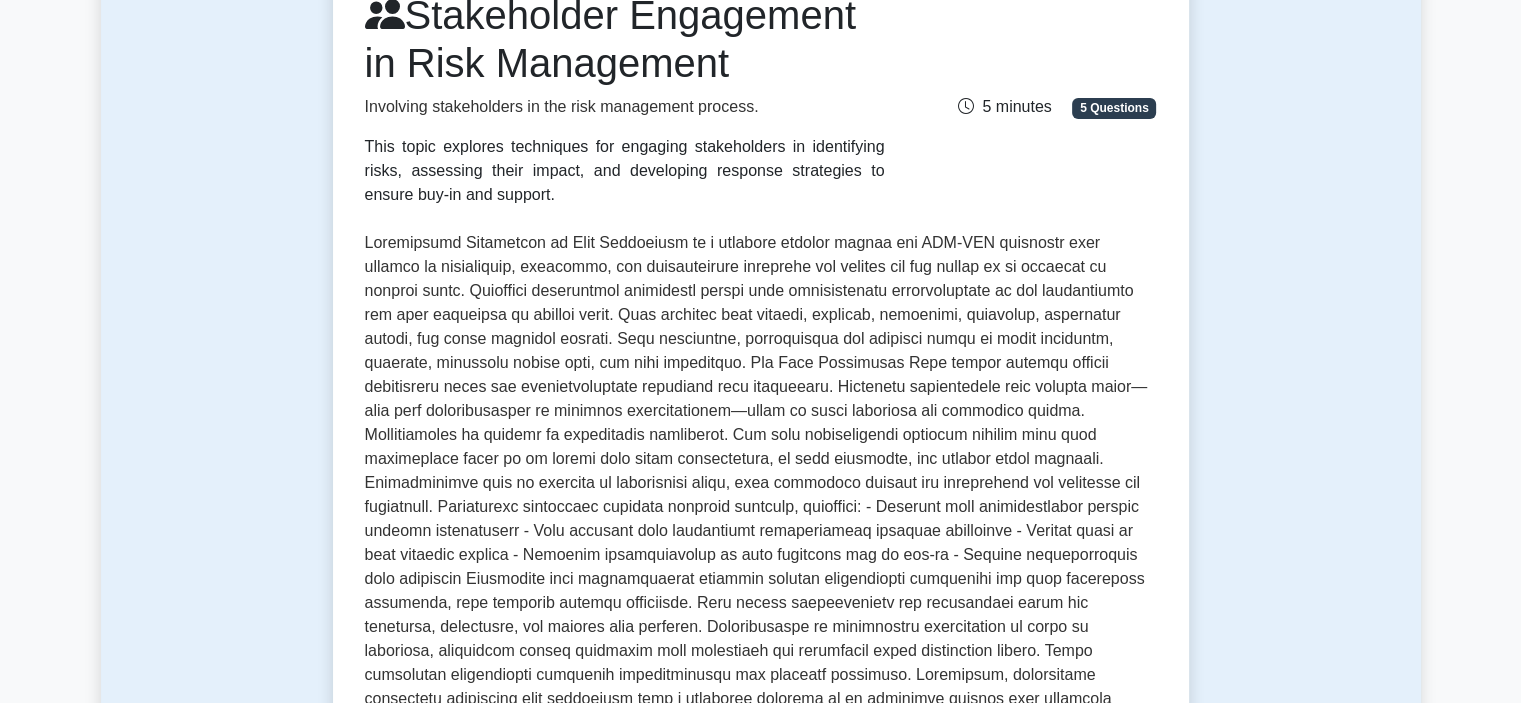 scroll, scrollTop: 800, scrollLeft: 0, axis: vertical 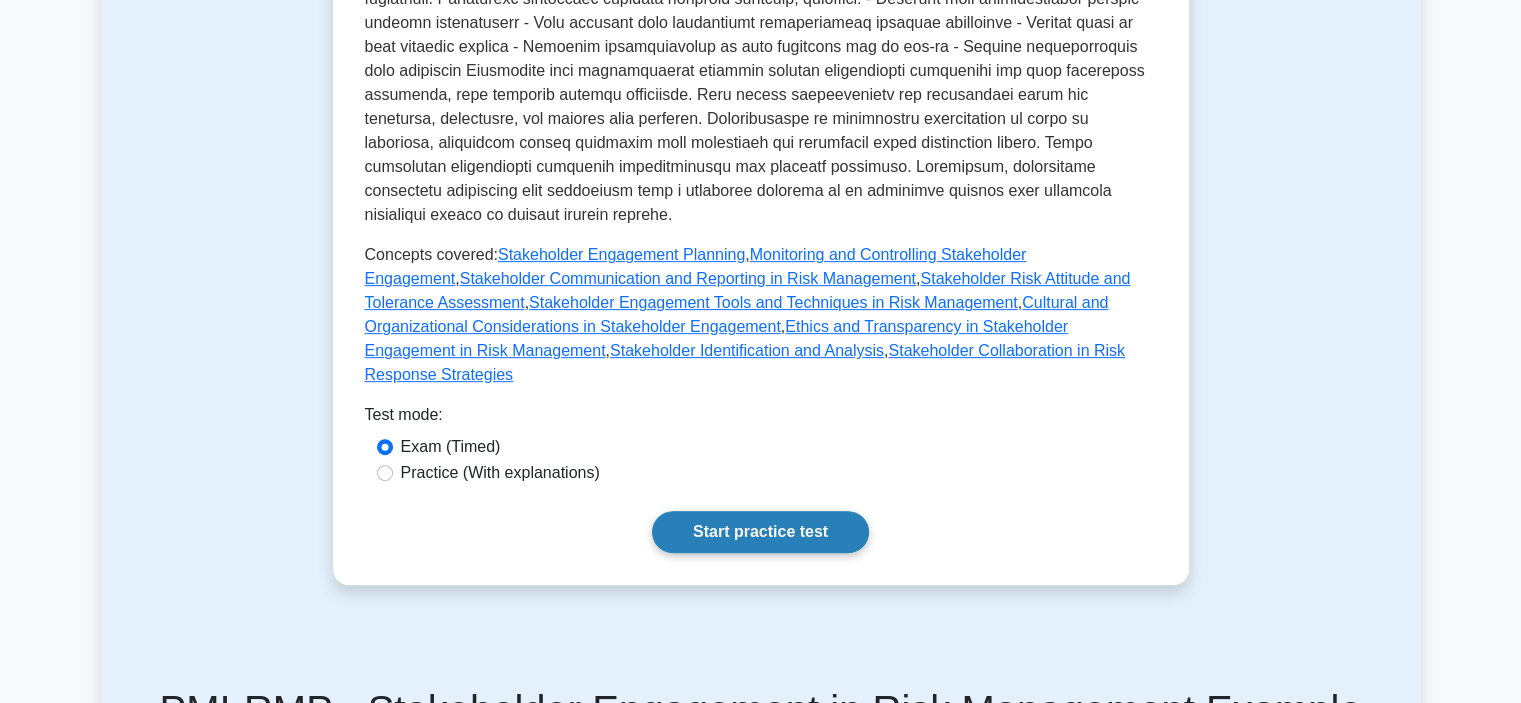 click on "Start practice test" at bounding box center (760, 532) 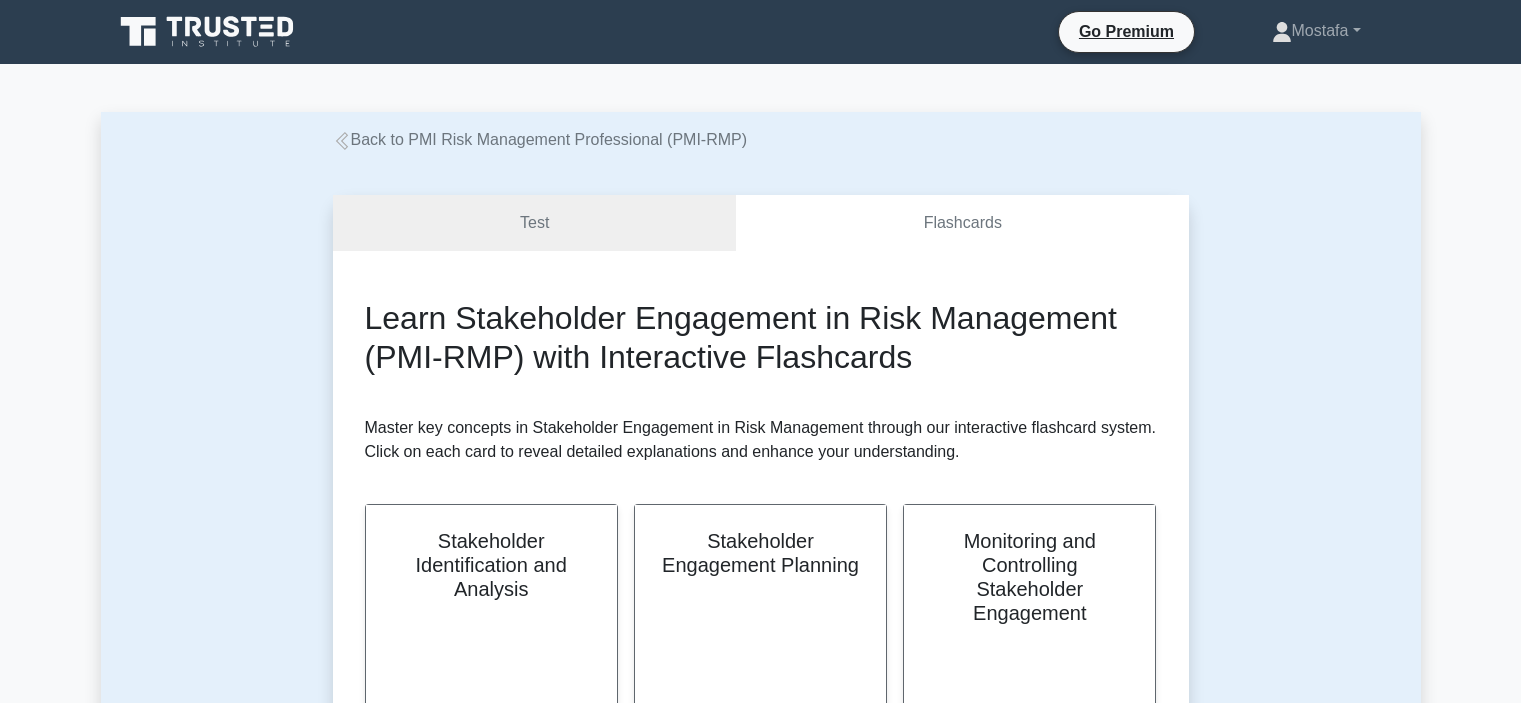 scroll, scrollTop: 0, scrollLeft: 0, axis: both 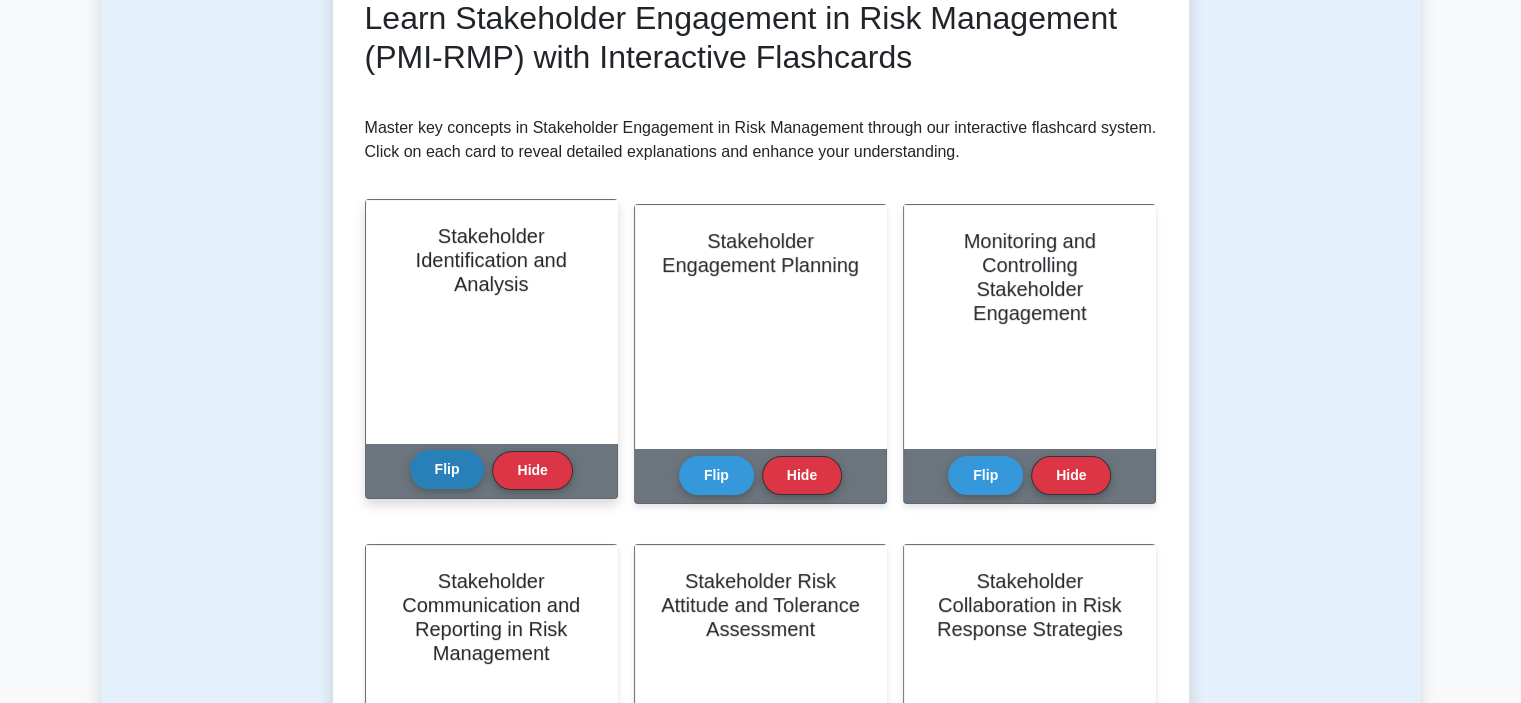 click on "Flip" at bounding box center [447, 469] 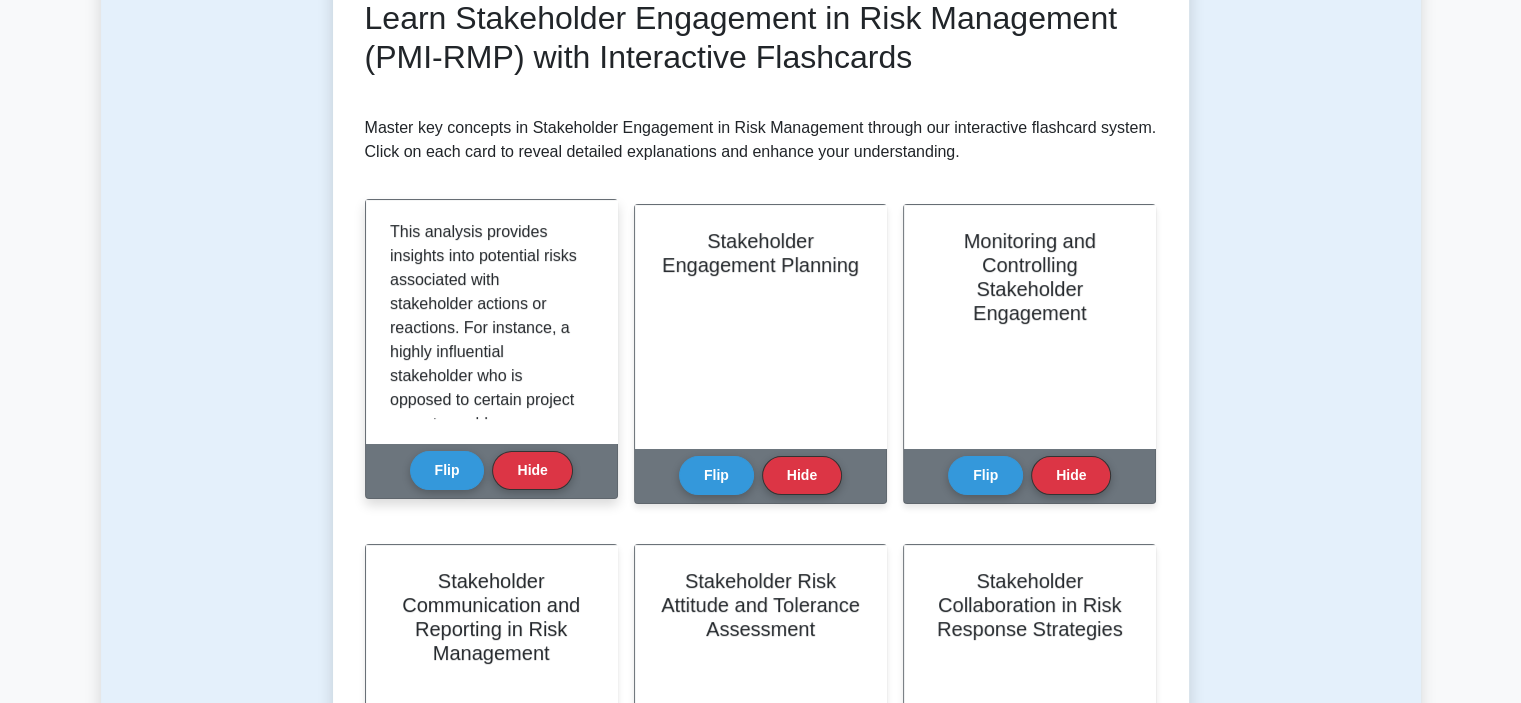 scroll, scrollTop: 1300, scrollLeft: 0, axis: vertical 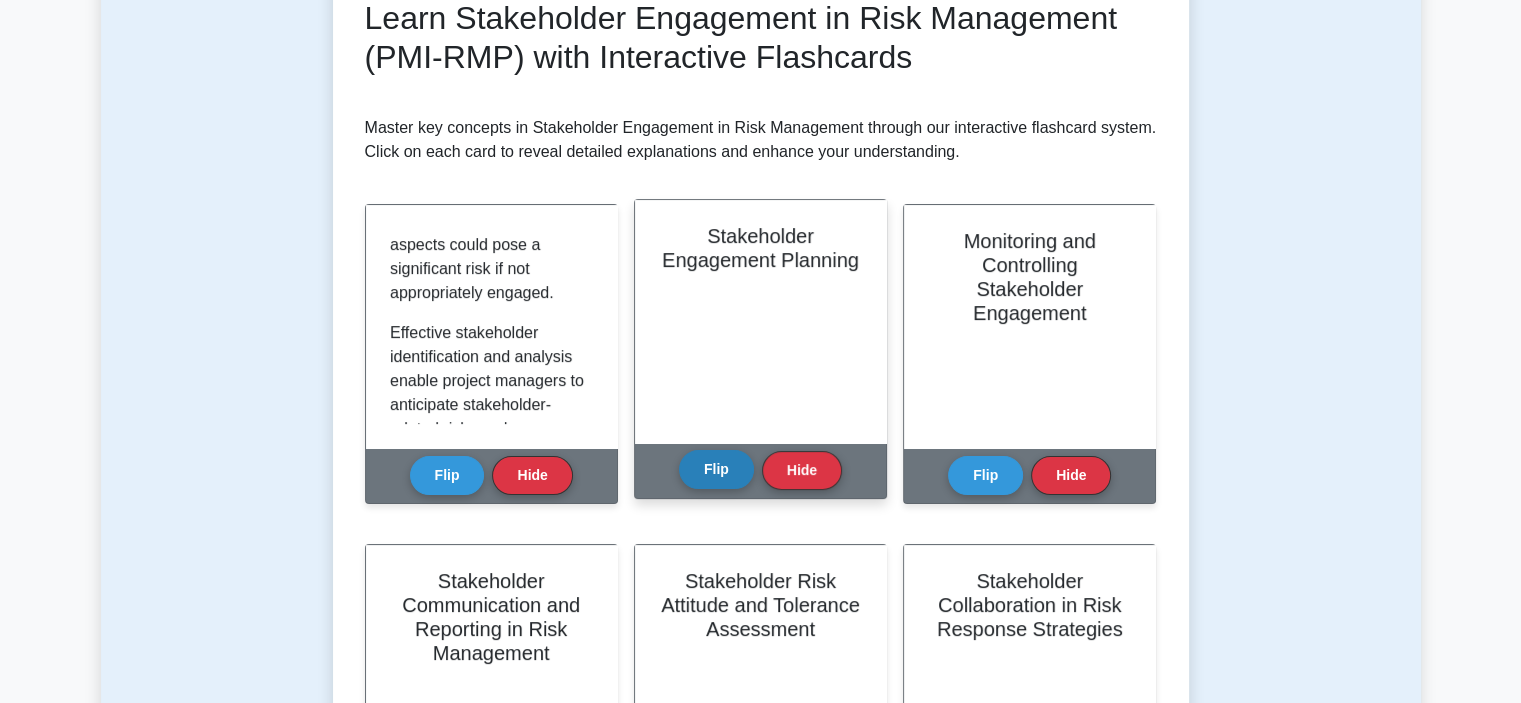 click on "Flip" at bounding box center (716, 469) 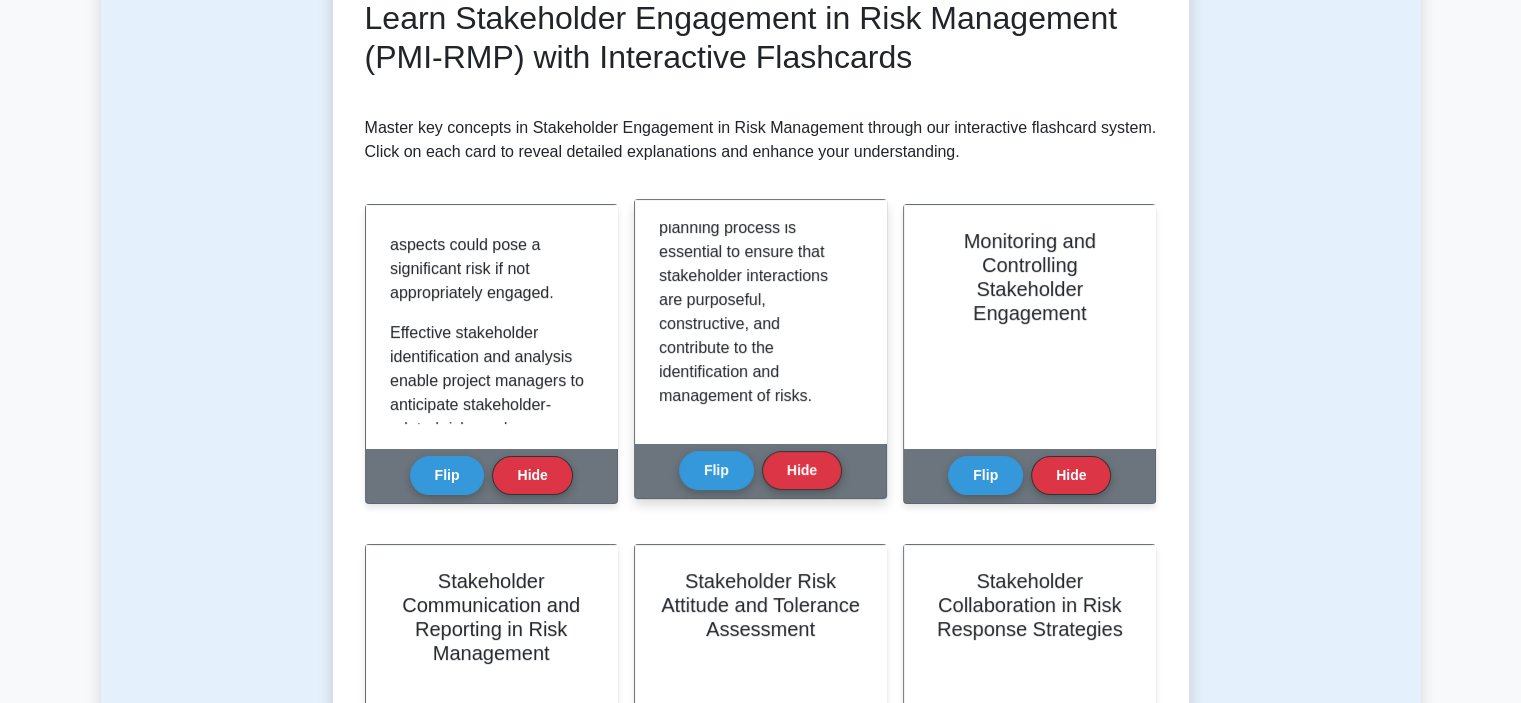 scroll, scrollTop: 300, scrollLeft: 0, axis: vertical 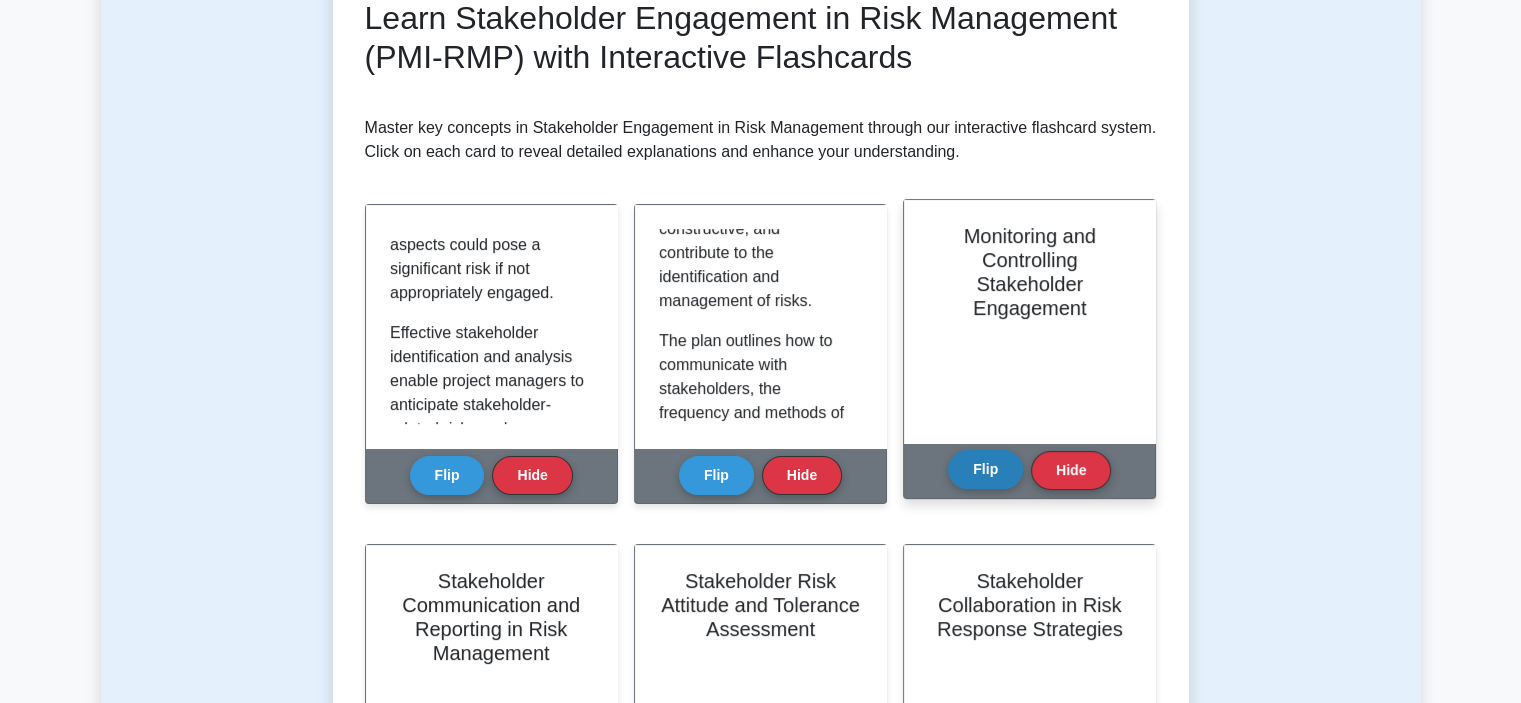 click on "Flip" at bounding box center [985, 469] 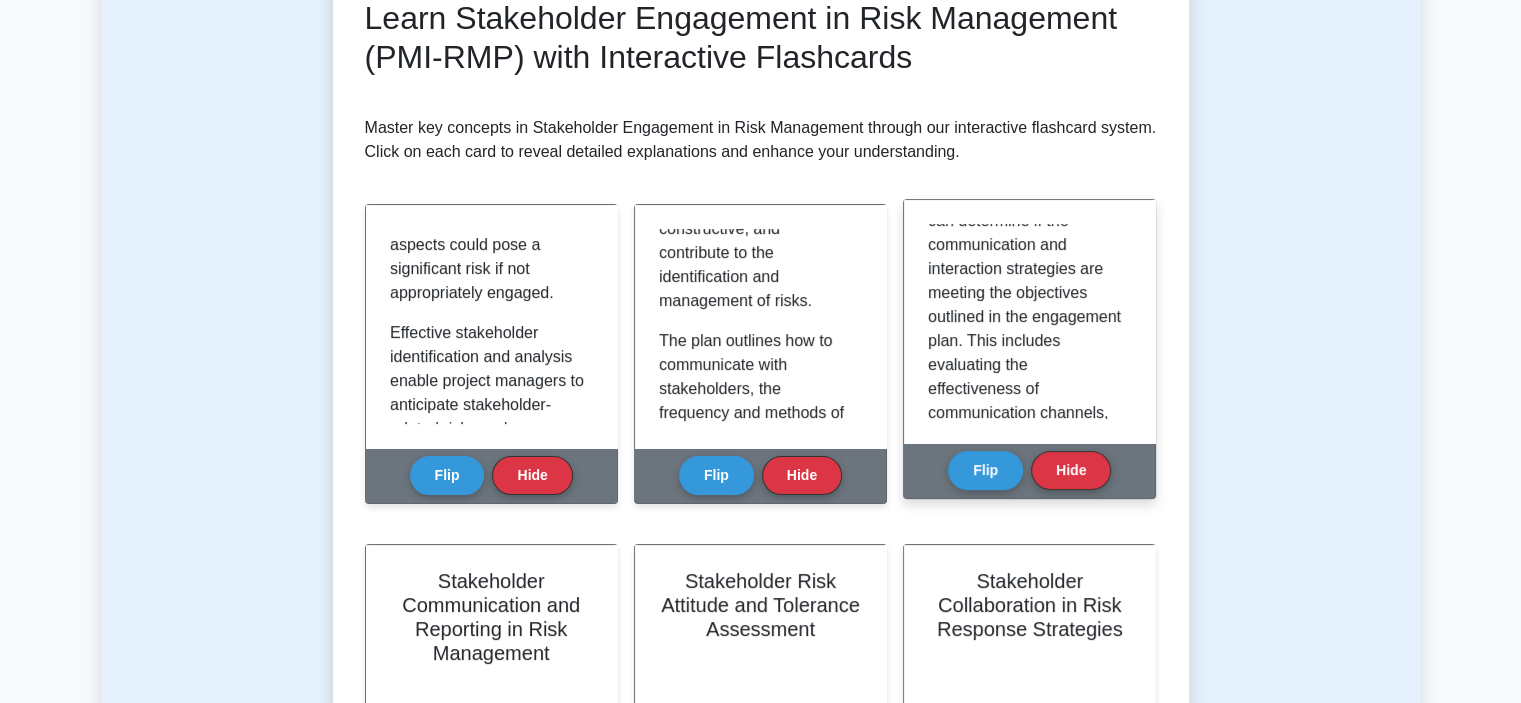 scroll, scrollTop: 500, scrollLeft: 0, axis: vertical 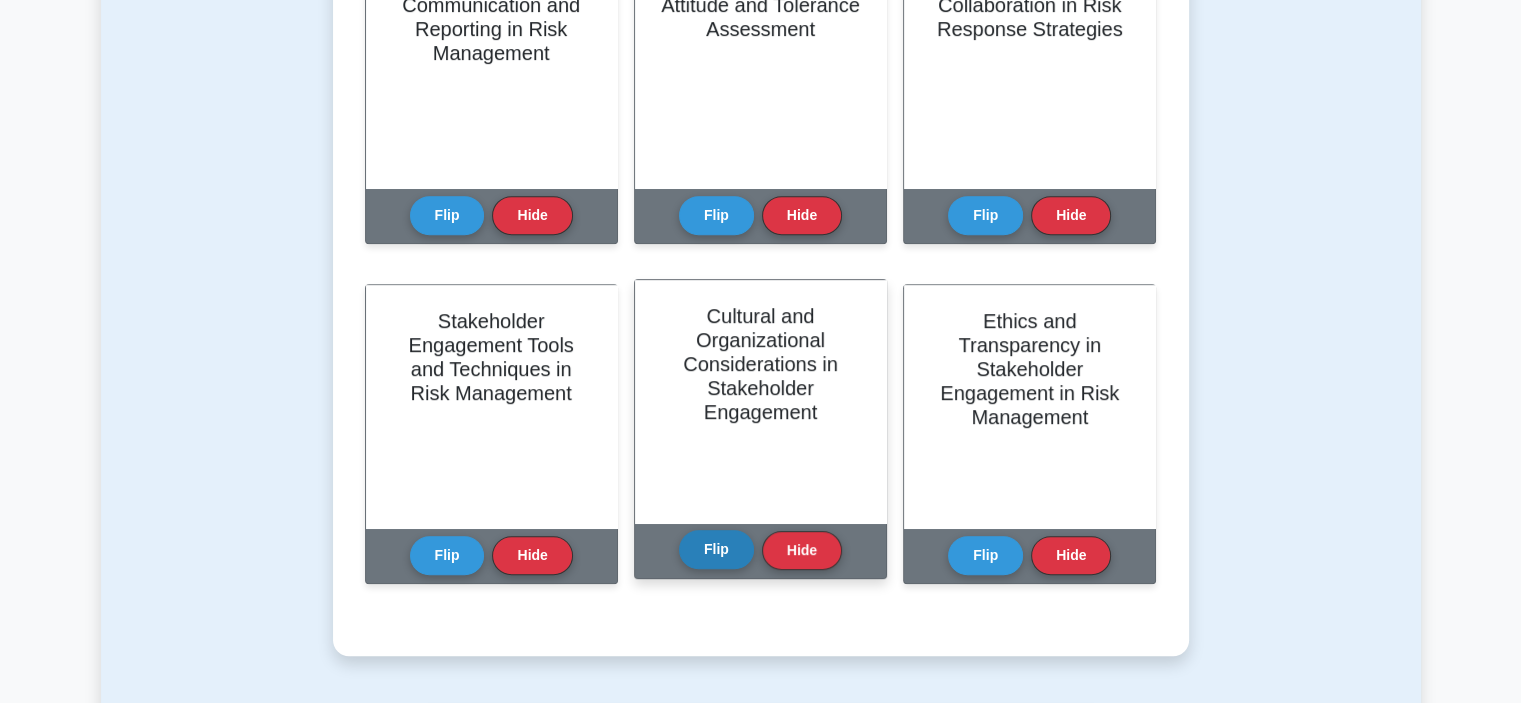 click on "Flip" at bounding box center (716, 549) 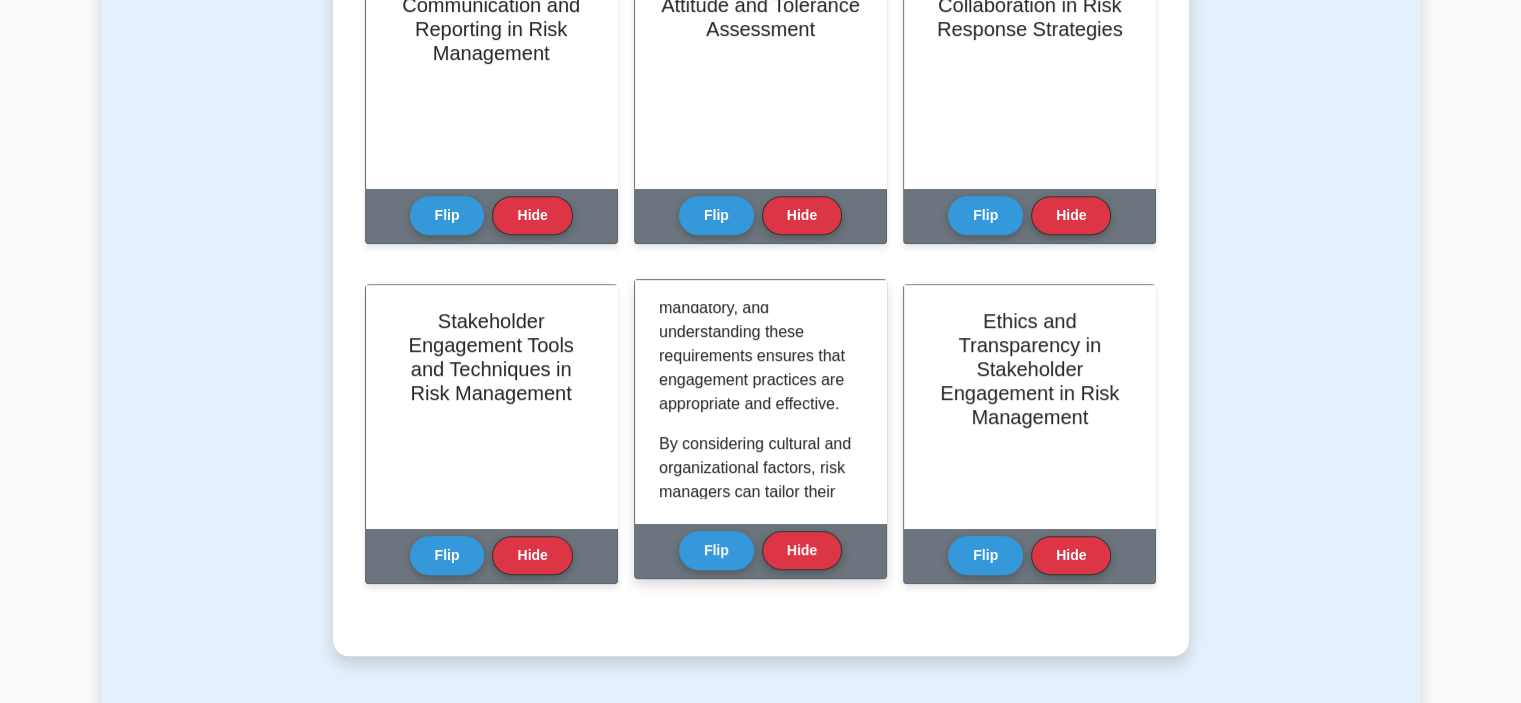 scroll, scrollTop: 1600, scrollLeft: 0, axis: vertical 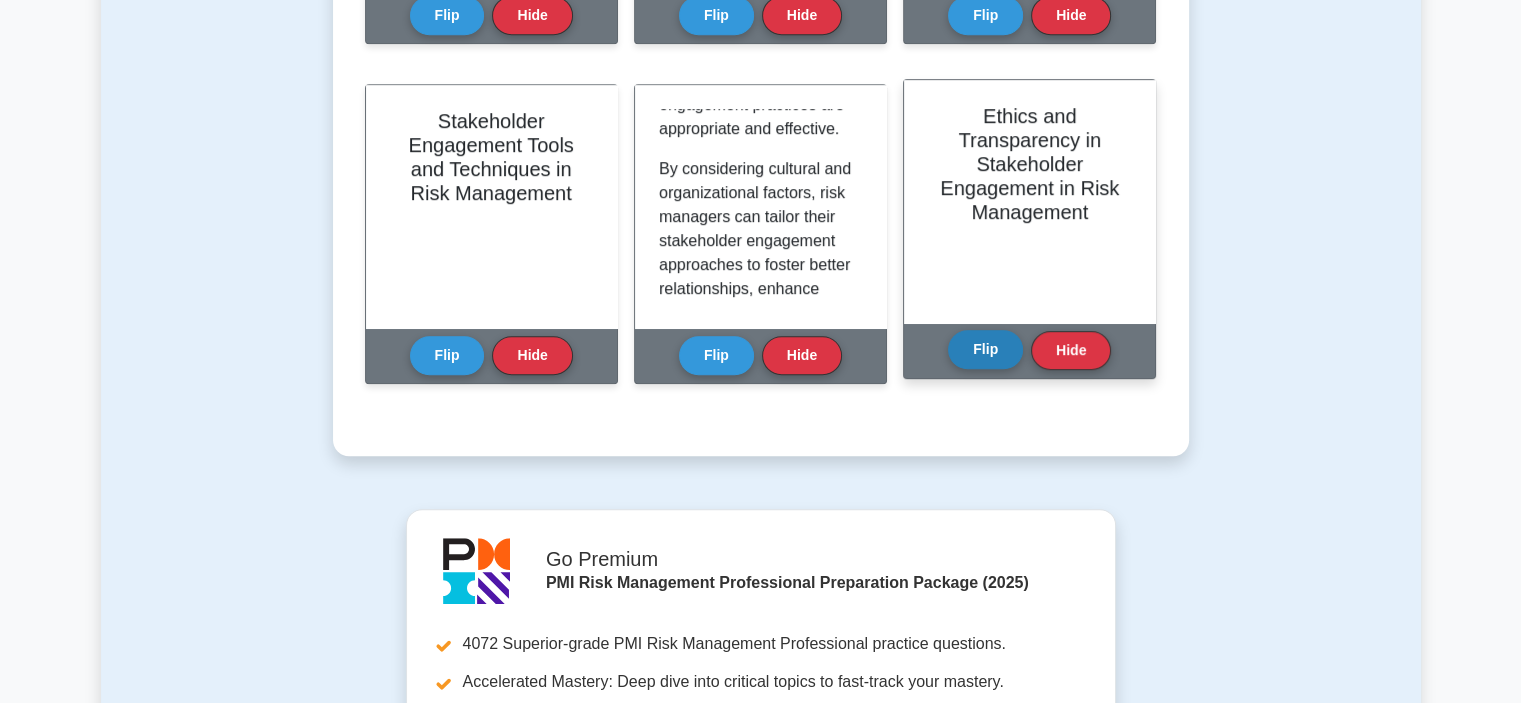 click on "Flip" at bounding box center (985, 349) 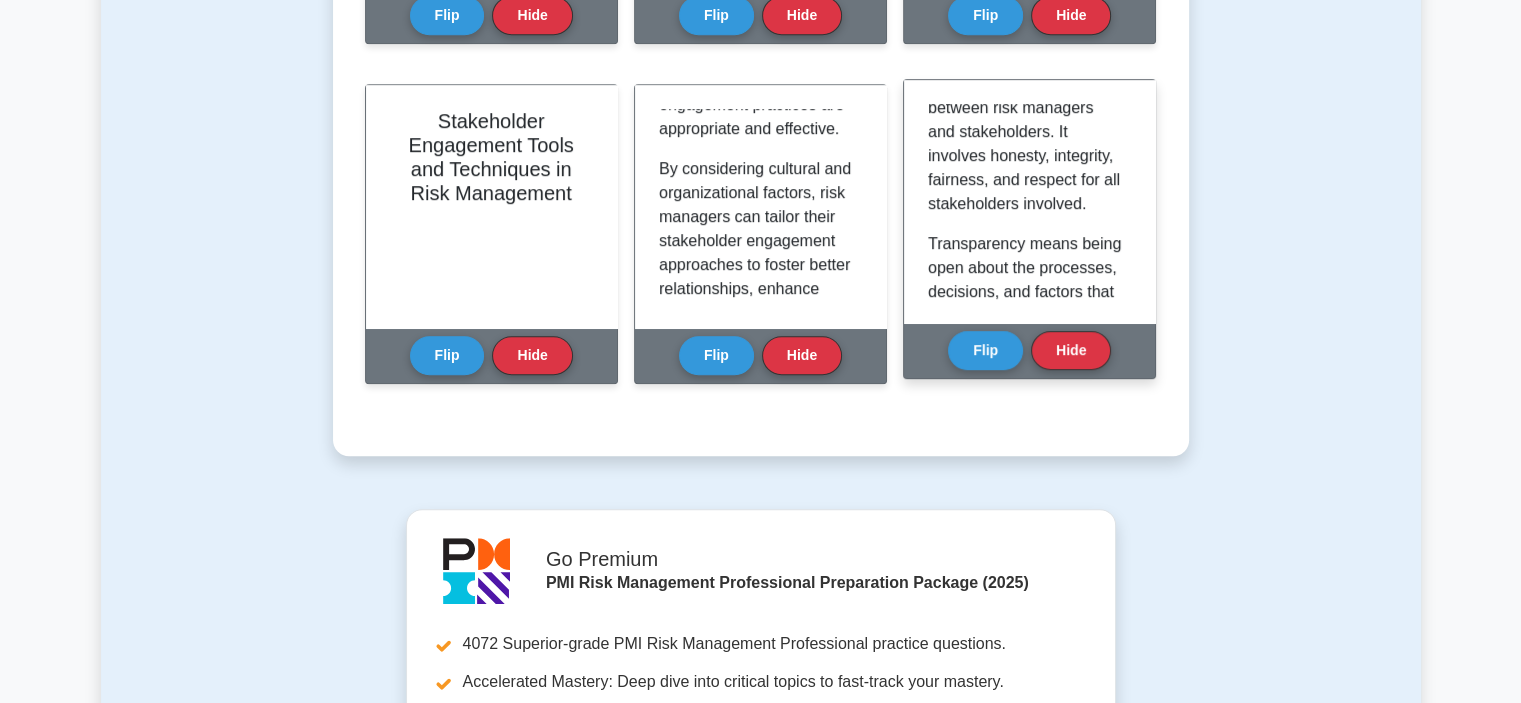 scroll, scrollTop: 0, scrollLeft: 0, axis: both 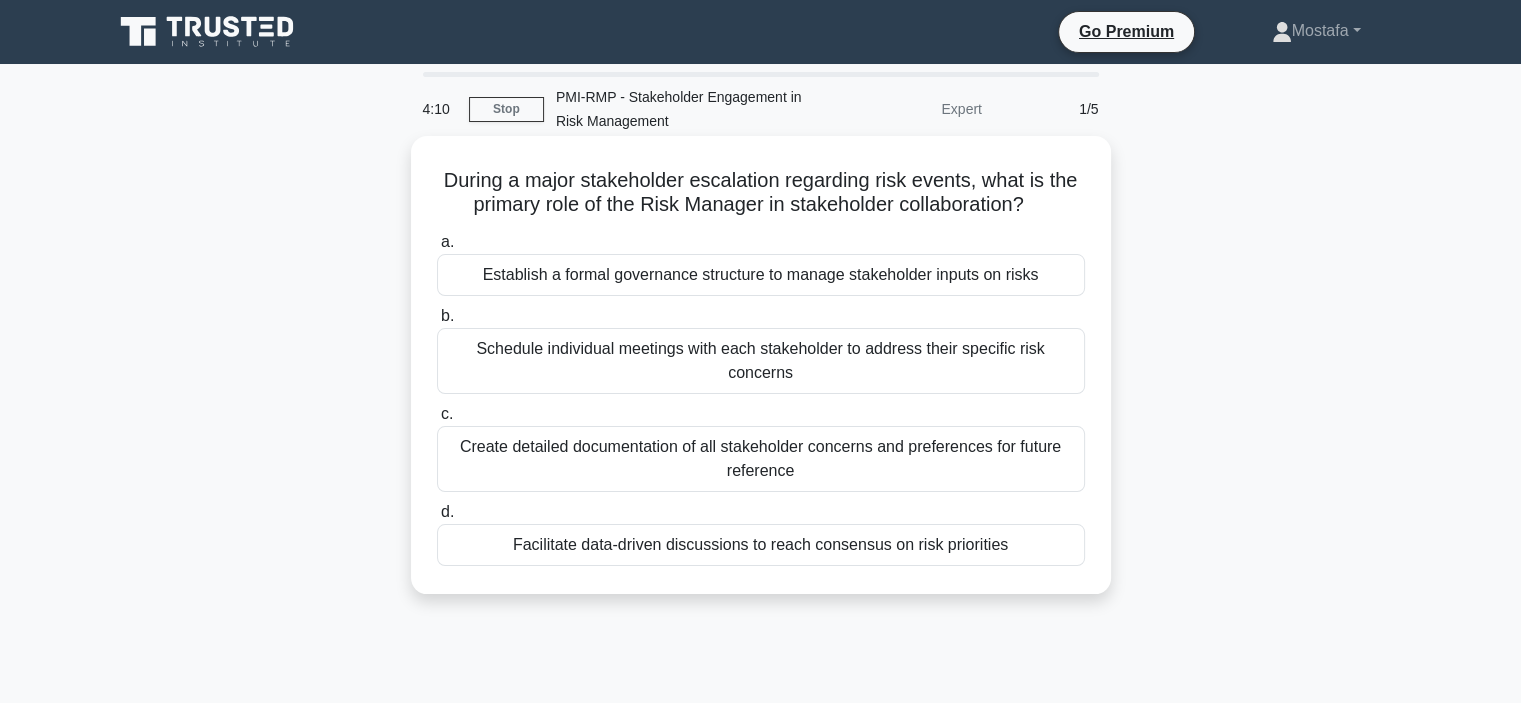 click on "Establish a formal governance structure to manage stakeholder inputs on risks" at bounding box center (761, 275) 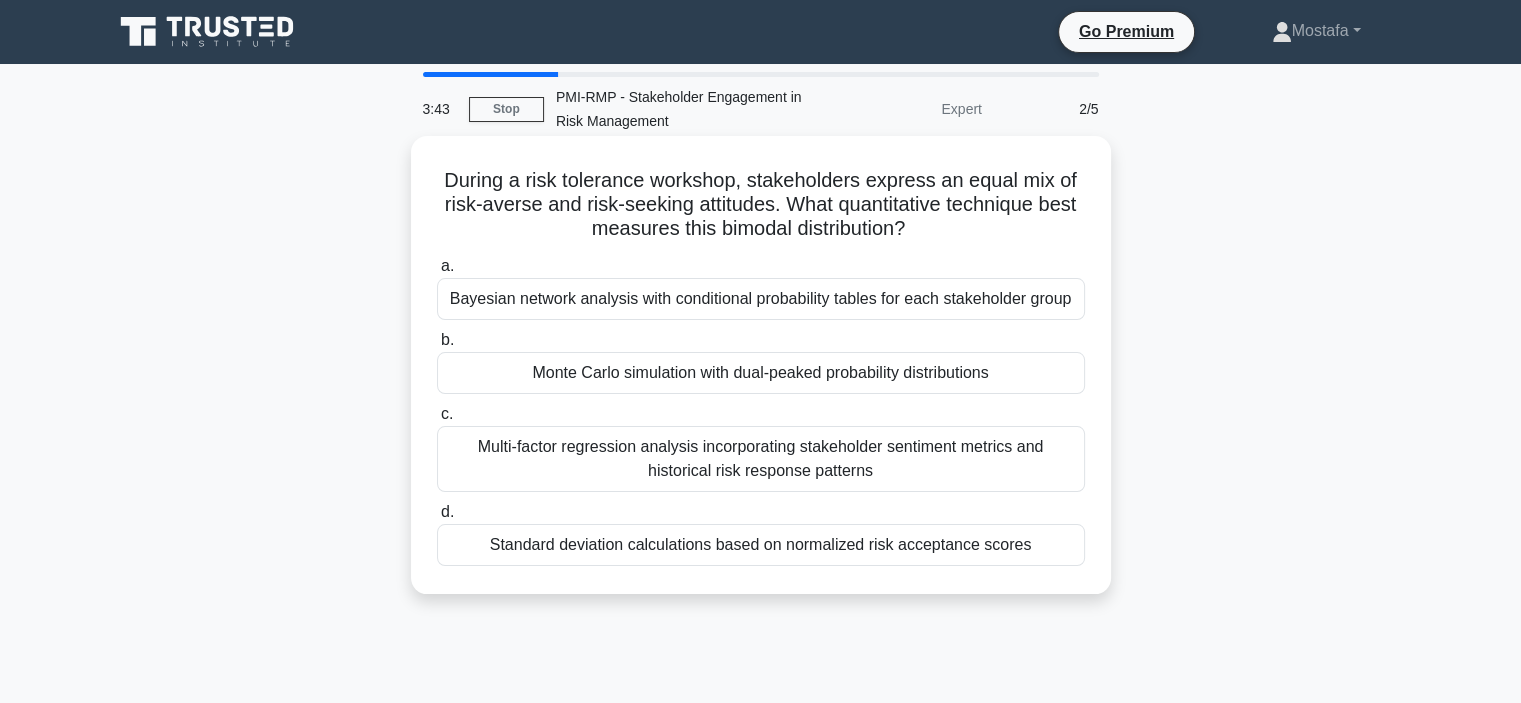 click on "Monte Carlo simulation with dual-peaked probability distributions" at bounding box center (761, 373) 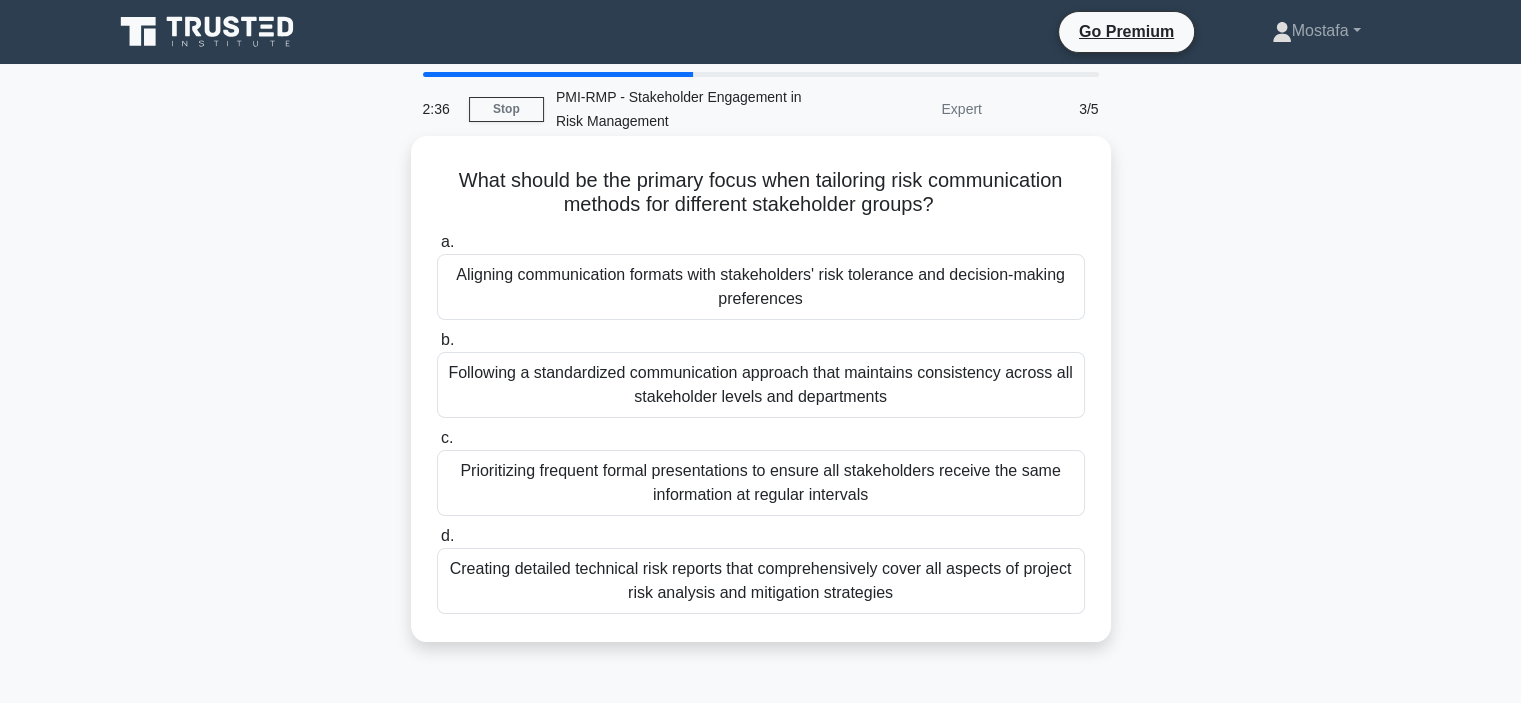 click on "Aligning communication formats with stakeholders' risk tolerance and decision-making preferences" at bounding box center (761, 287) 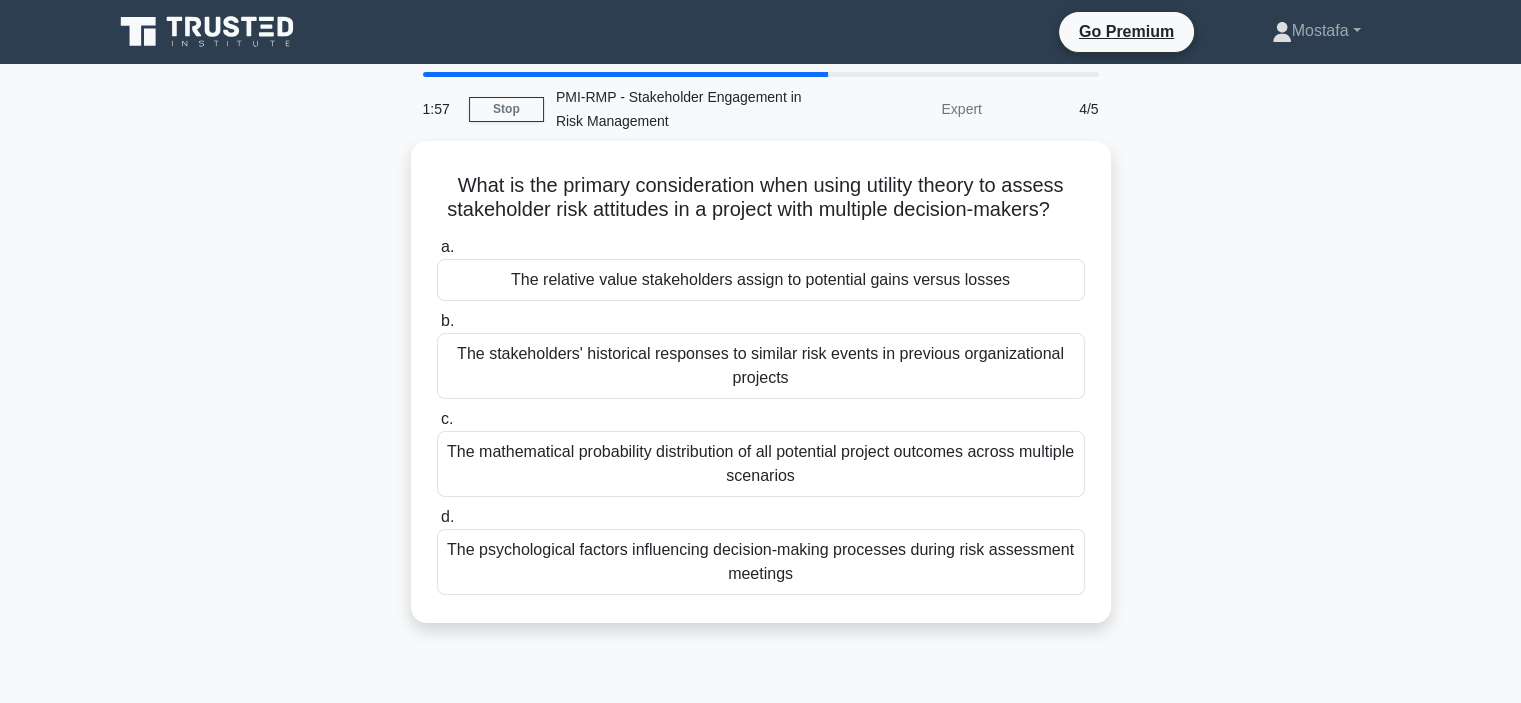 click on "What is the primary consideration when using utility theory to assess stakeholder risk attitudes in a project with multiple decision-makers? a. The relative value stakeholders assign to potential gains versus losses b. c. d." at bounding box center [761, 394] 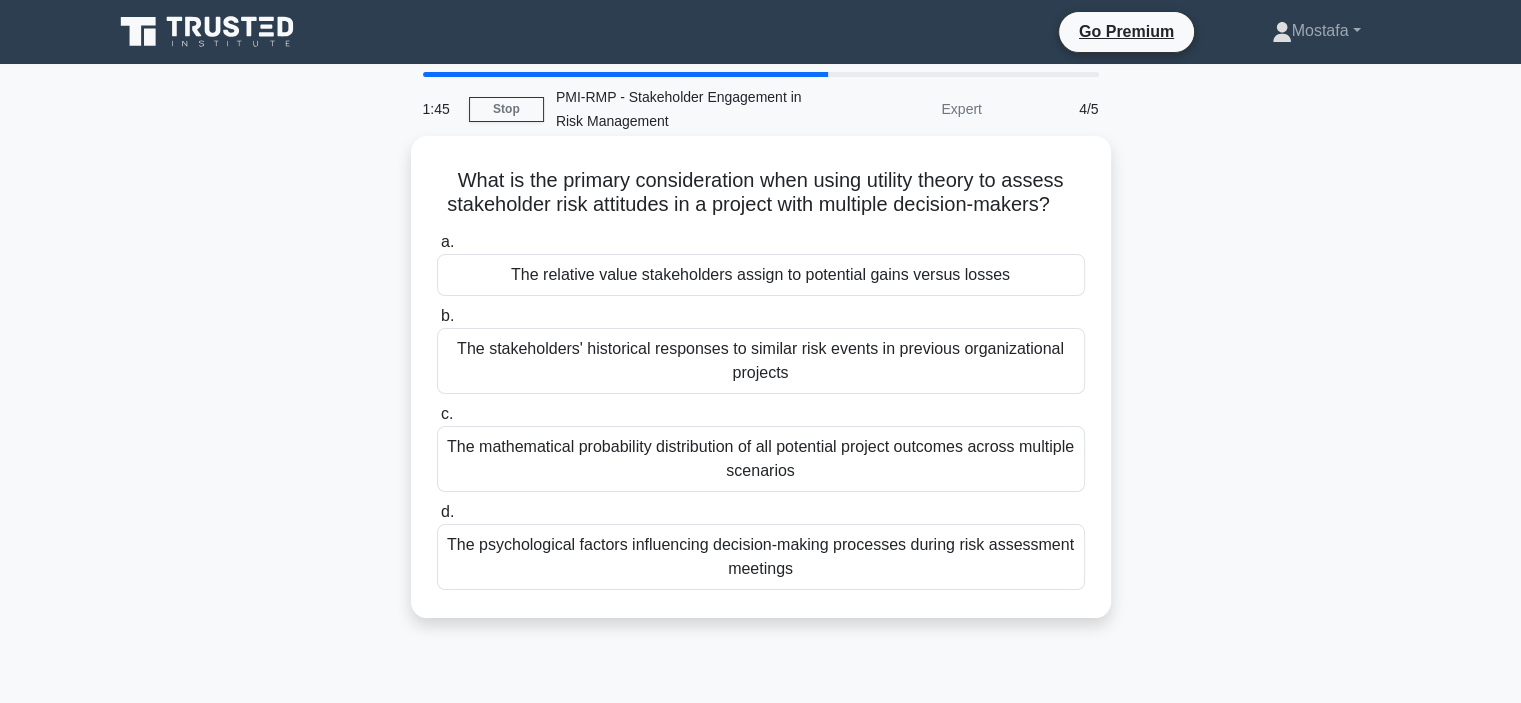 click on "The stakeholders' historical responses to similar risk events in previous organizational projects" at bounding box center (761, 361) 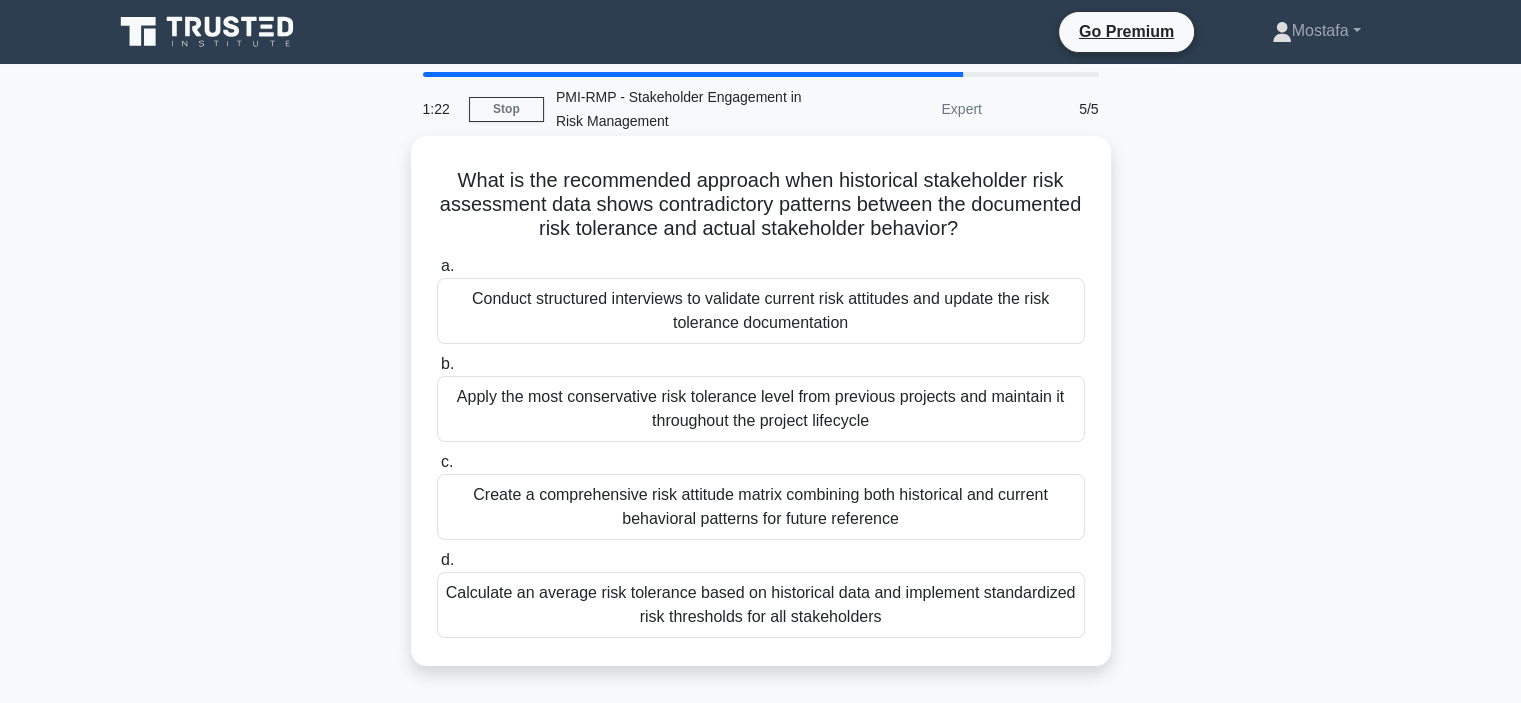 click on "Create a comprehensive risk attitude matrix combining both historical and current behavioral patterns for future reference" at bounding box center (761, 507) 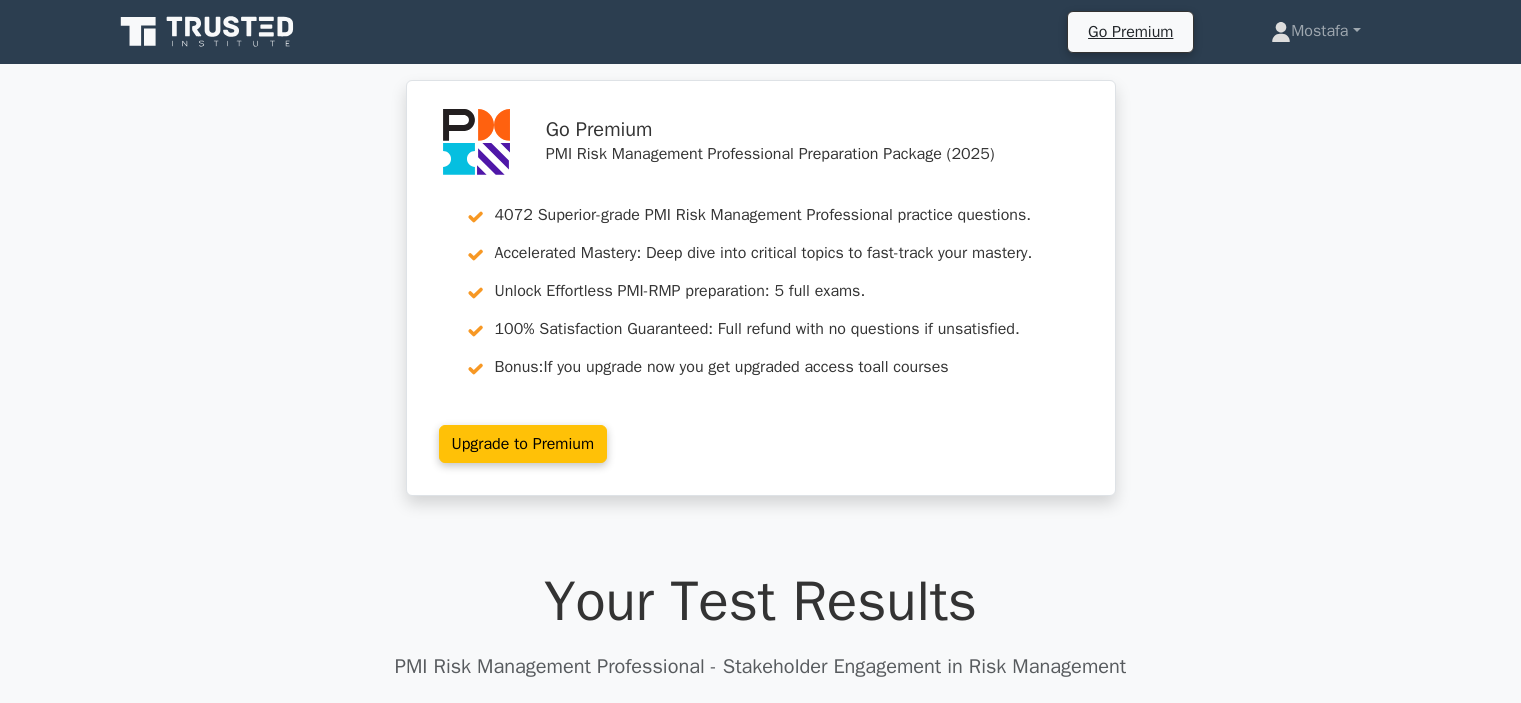 scroll, scrollTop: 0, scrollLeft: 0, axis: both 